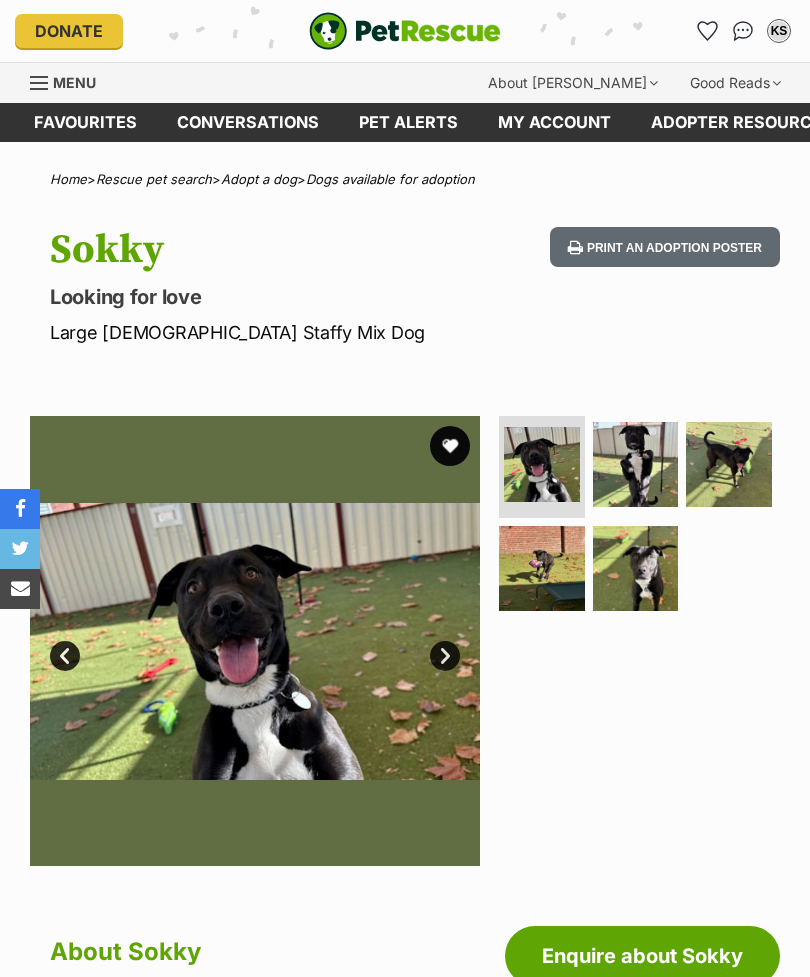 scroll, scrollTop: 254, scrollLeft: 0, axis: vertical 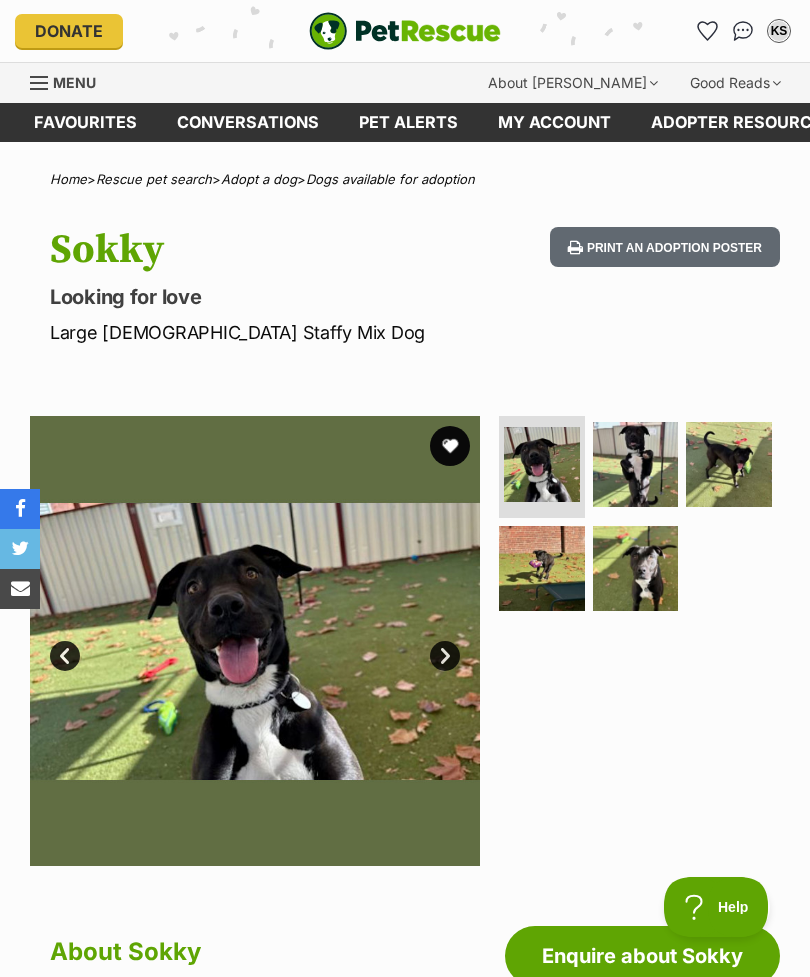 click at bounding box center [636, 465] 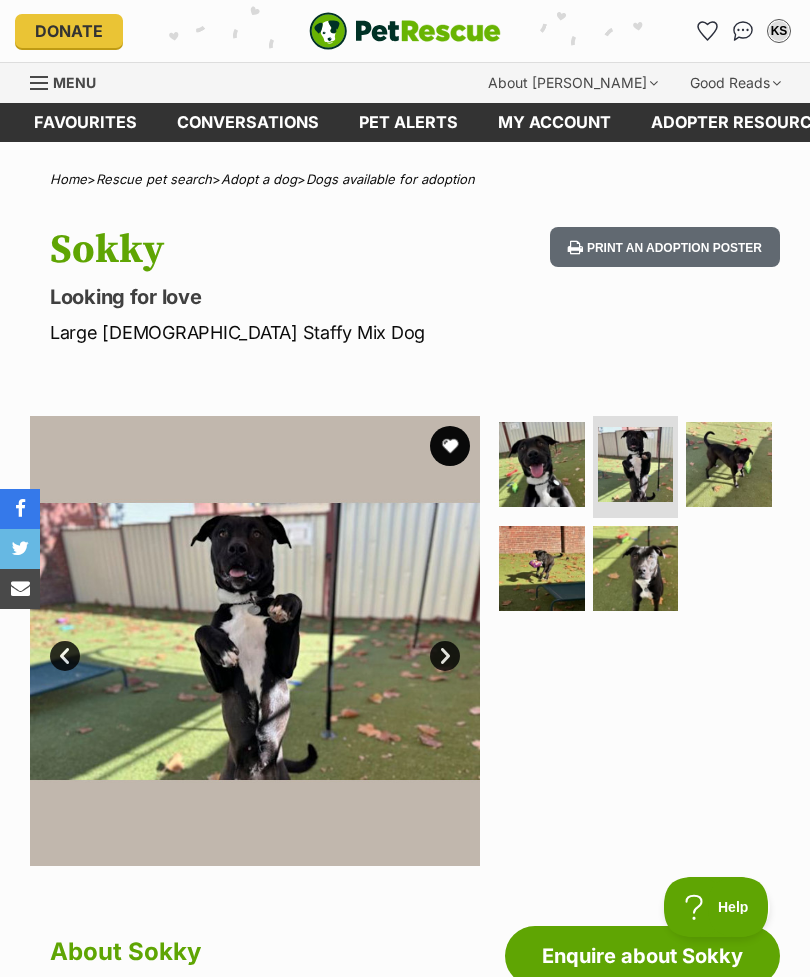 click at bounding box center (729, 465) 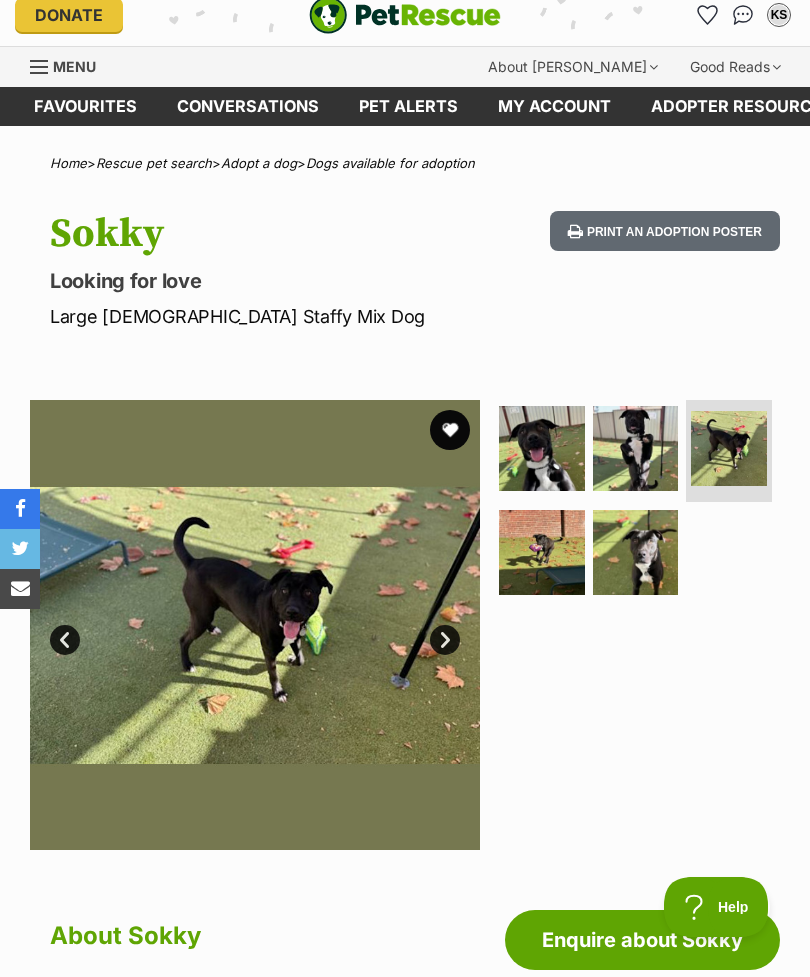 scroll, scrollTop: 0, scrollLeft: 0, axis: both 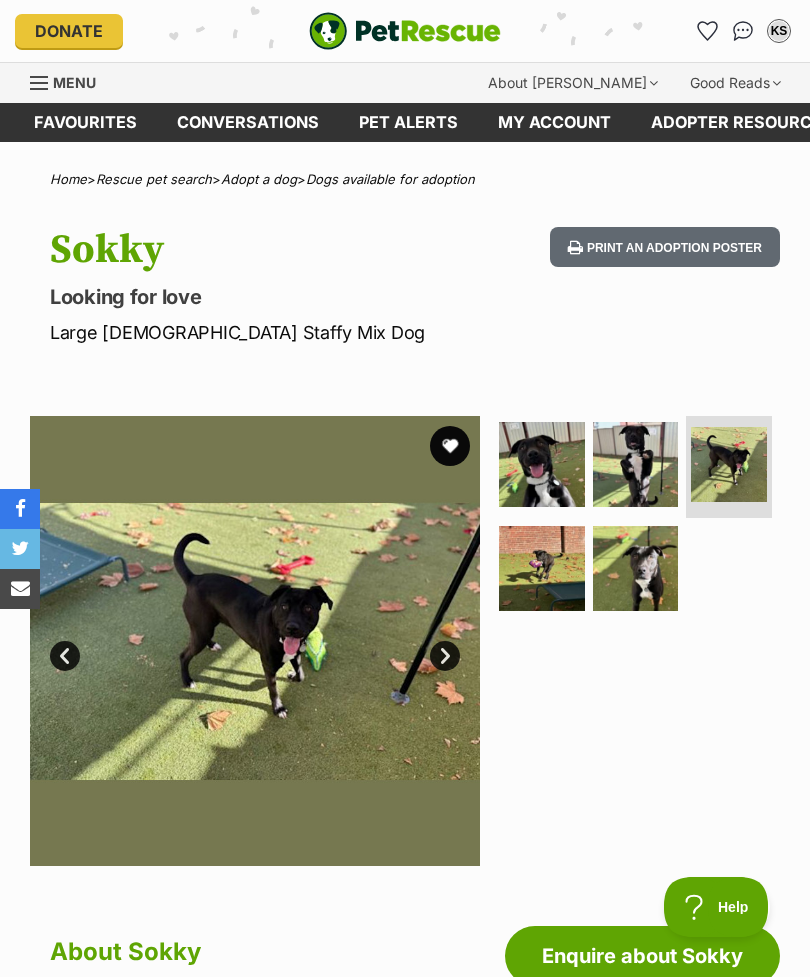 click at bounding box center (707, 31) 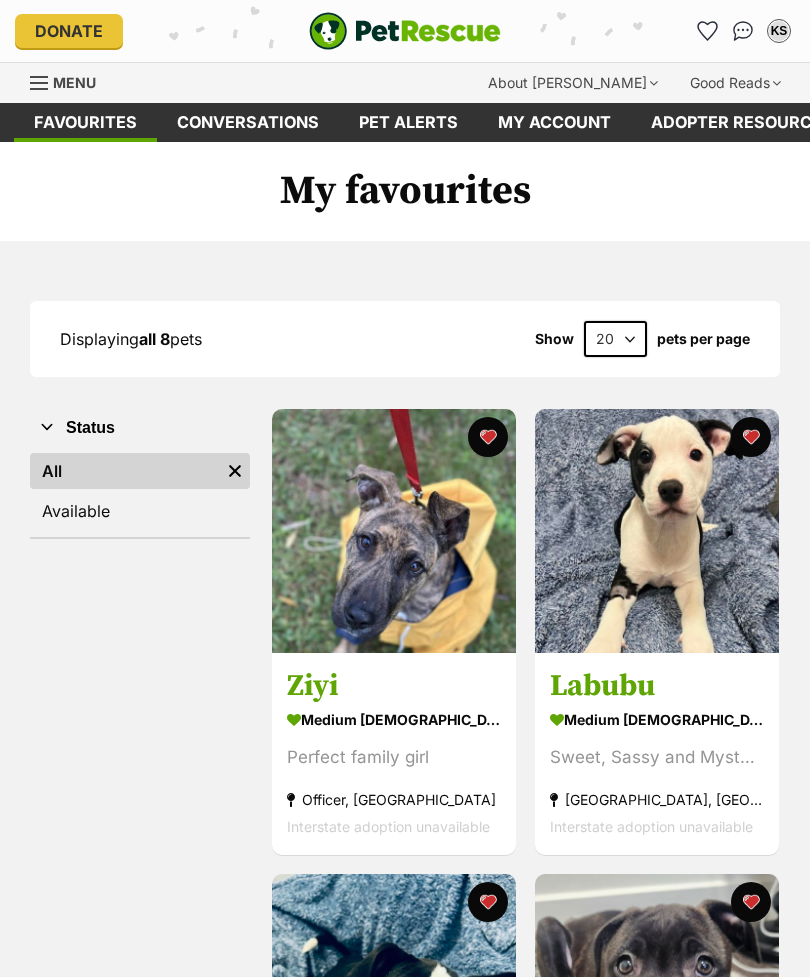 scroll, scrollTop: 0, scrollLeft: 0, axis: both 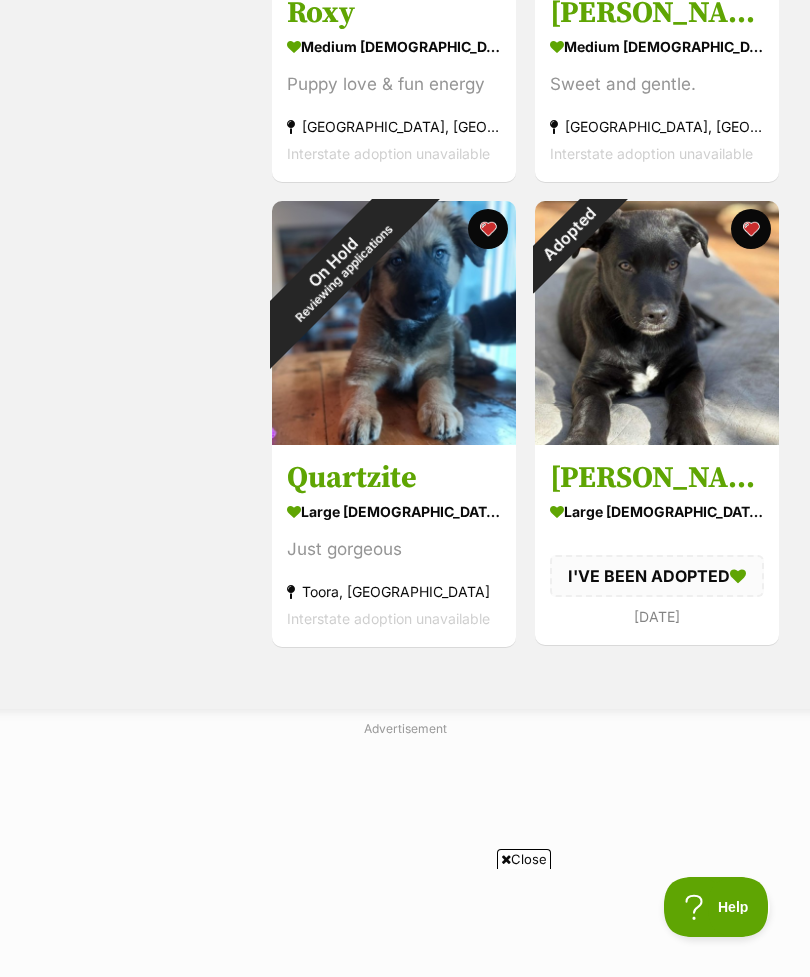 click on "On Hold Reviewing applications" at bounding box center (338, 267) 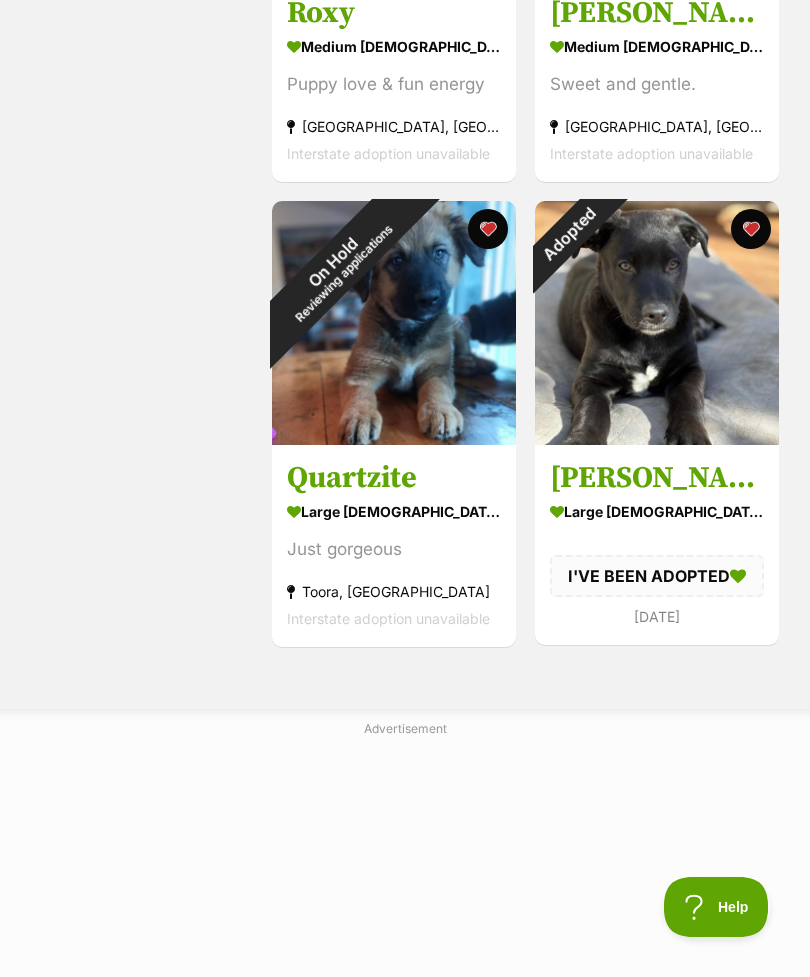 scroll, scrollTop: 1667, scrollLeft: 0, axis: vertical 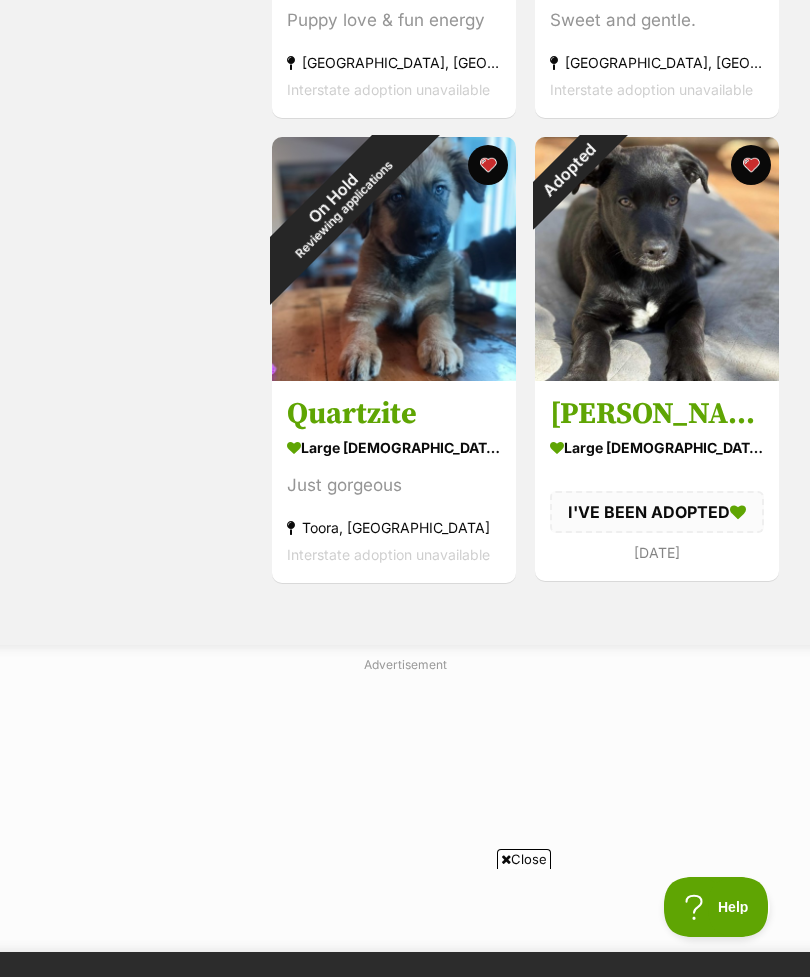 click on "large female Dog" at bounding box center [394, 447] 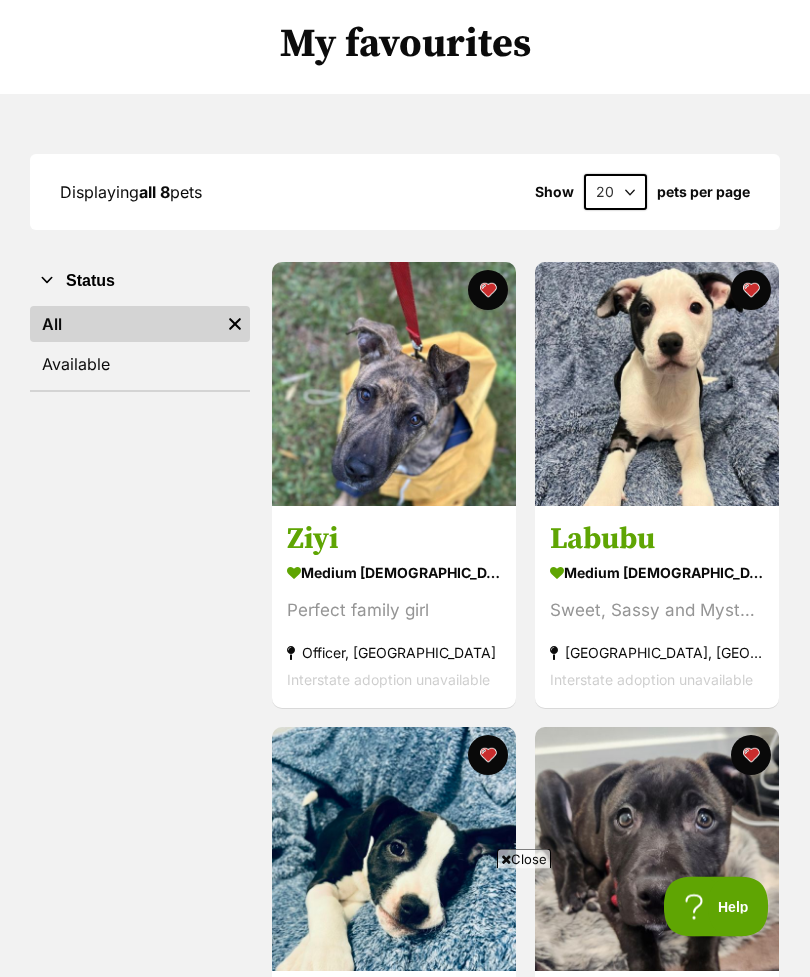 scroll, scrollTop: 147, scrollLeft: 0, axis: vertical 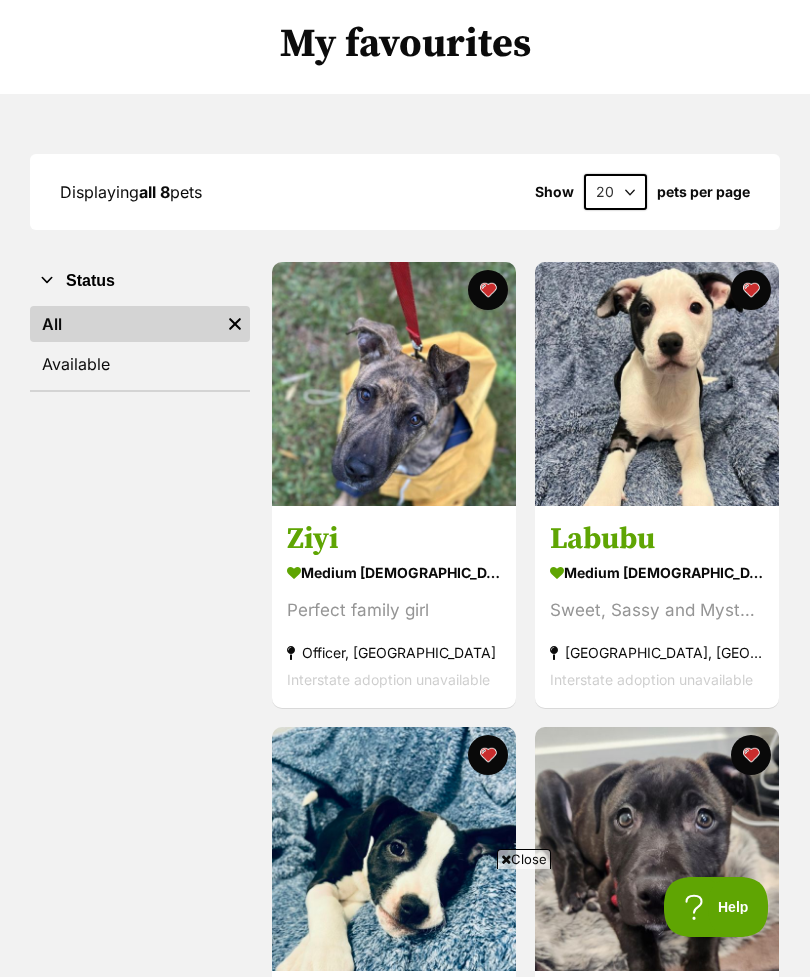 click on "medium female Dog" at bounding box center [657, 572] 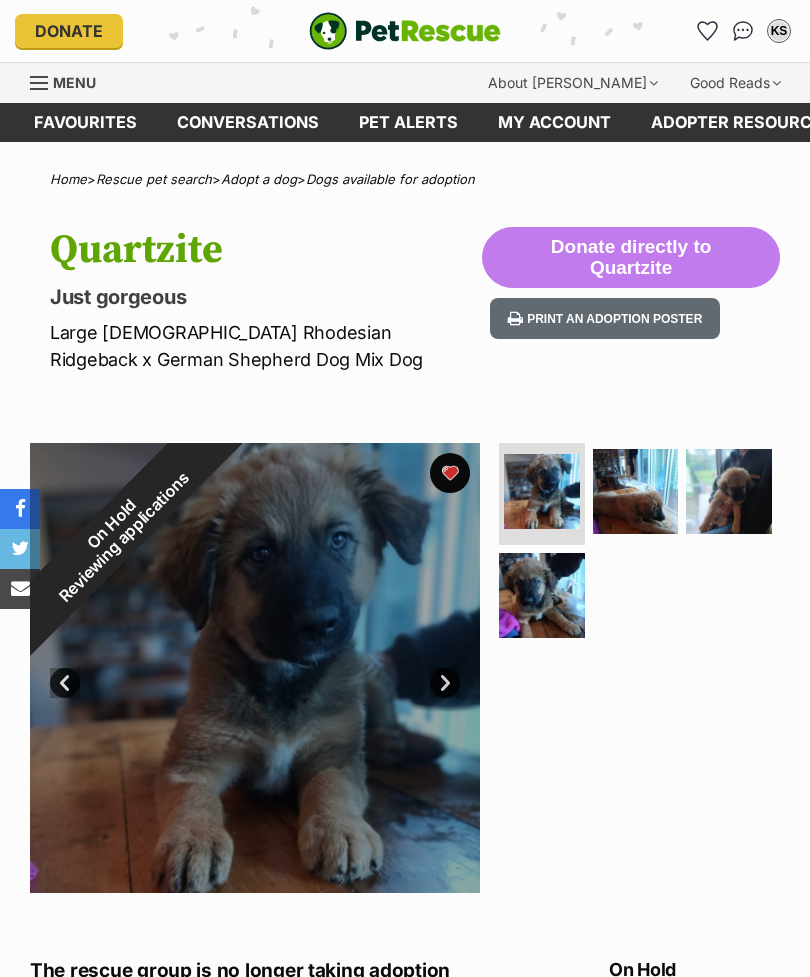 scroll, scrollTop: 0, scrollLeft: 0, axis: both 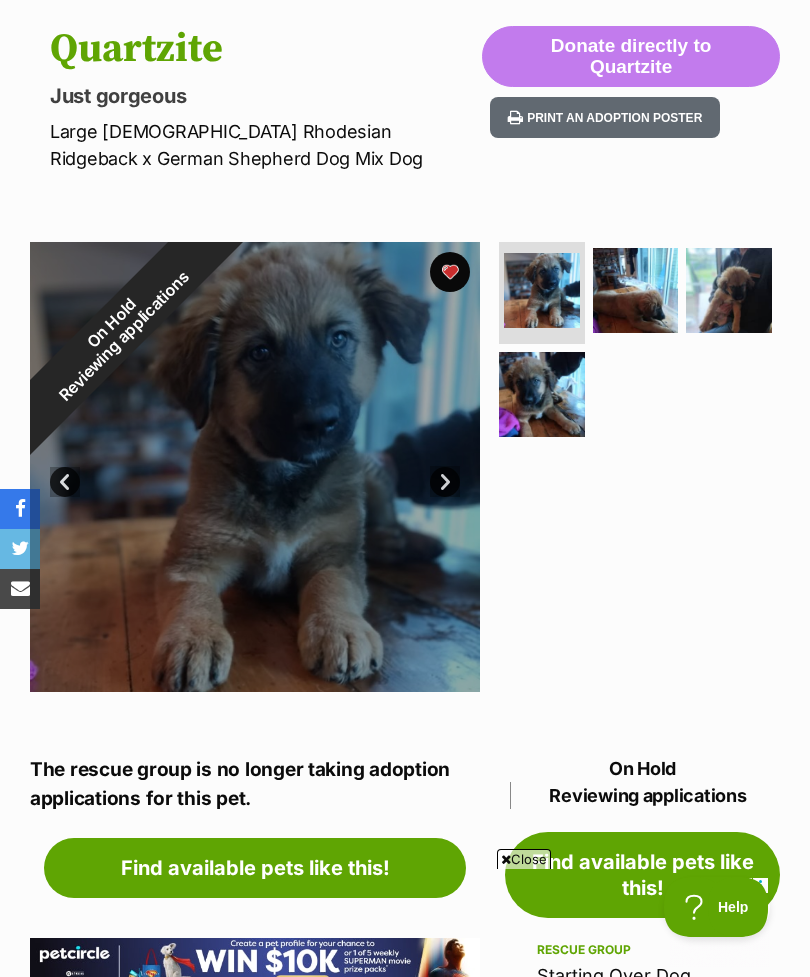 click on "On Hold Reviewing applications" at bounding box center (118, 330) 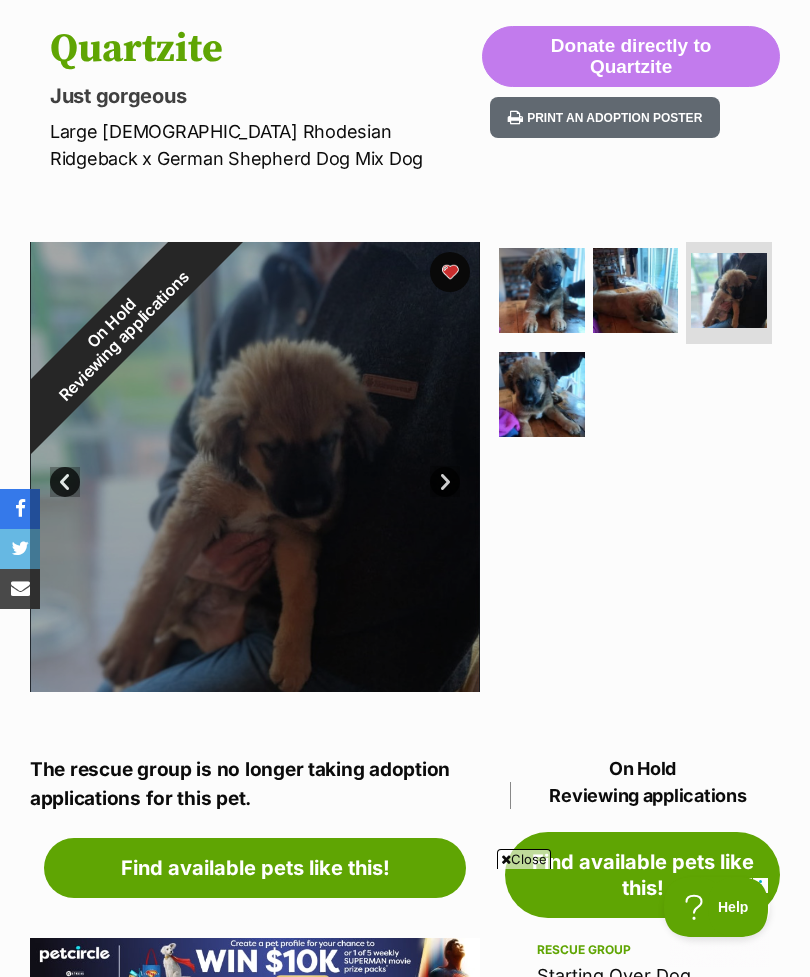 click at bounding box center (542, 291) 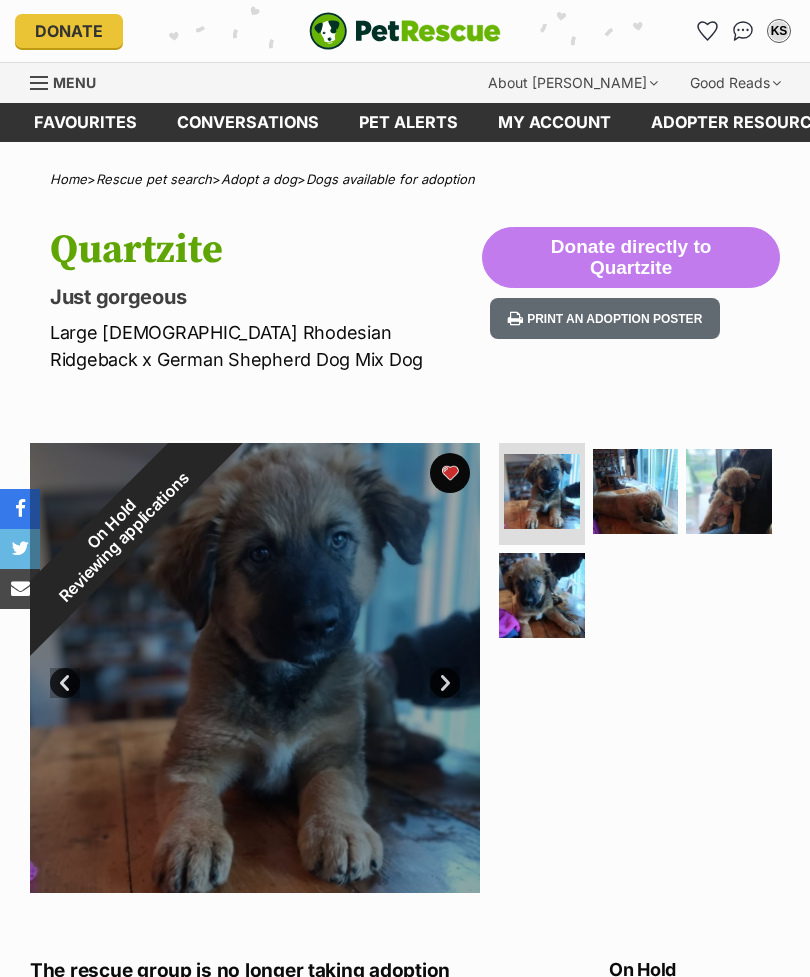 scroll, scrollTop: 0, scrollLeft: 0, axis: both 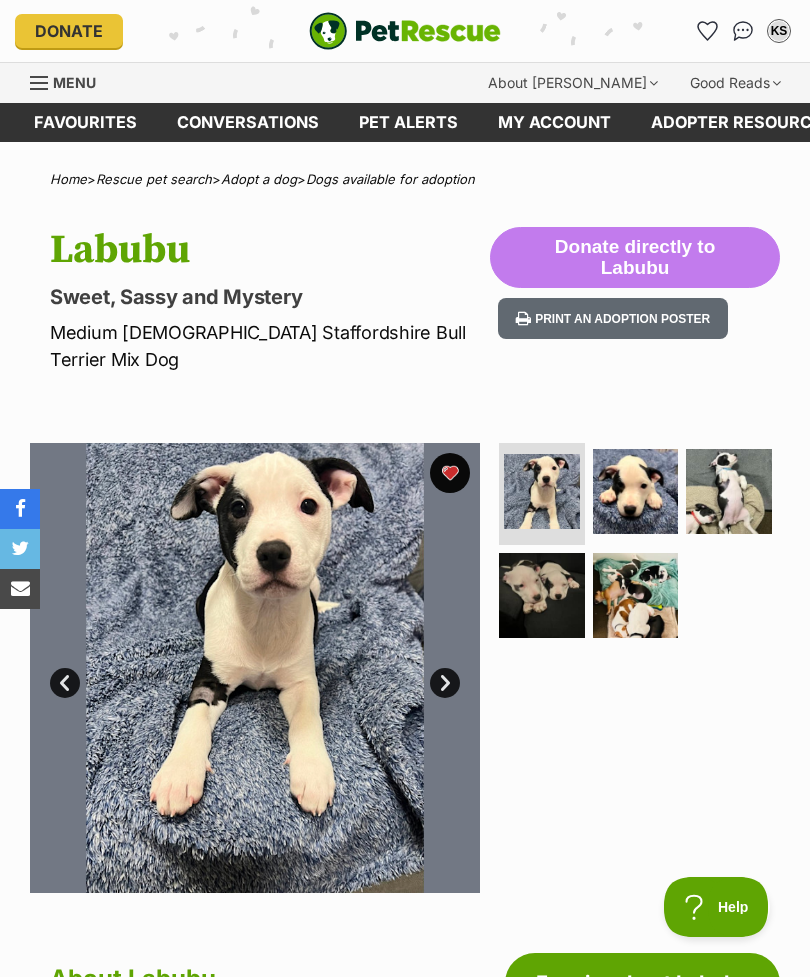 click at bounding box center [636, 492] 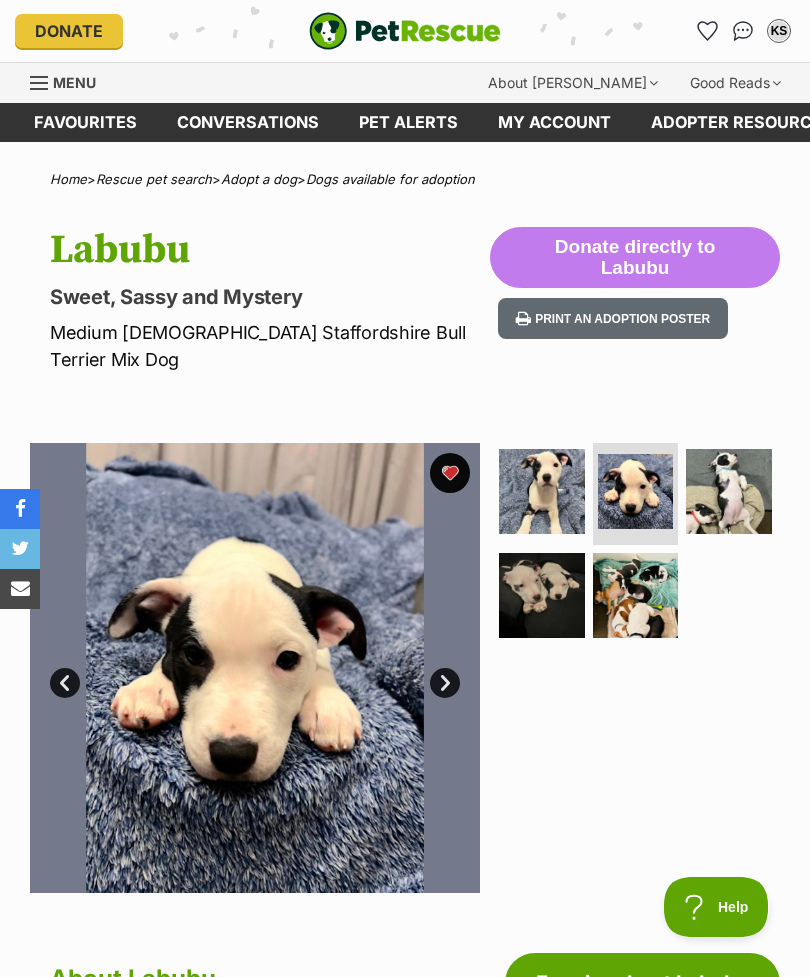 scroll, scrollTop: 0, scrollLeft: 0, axis: both 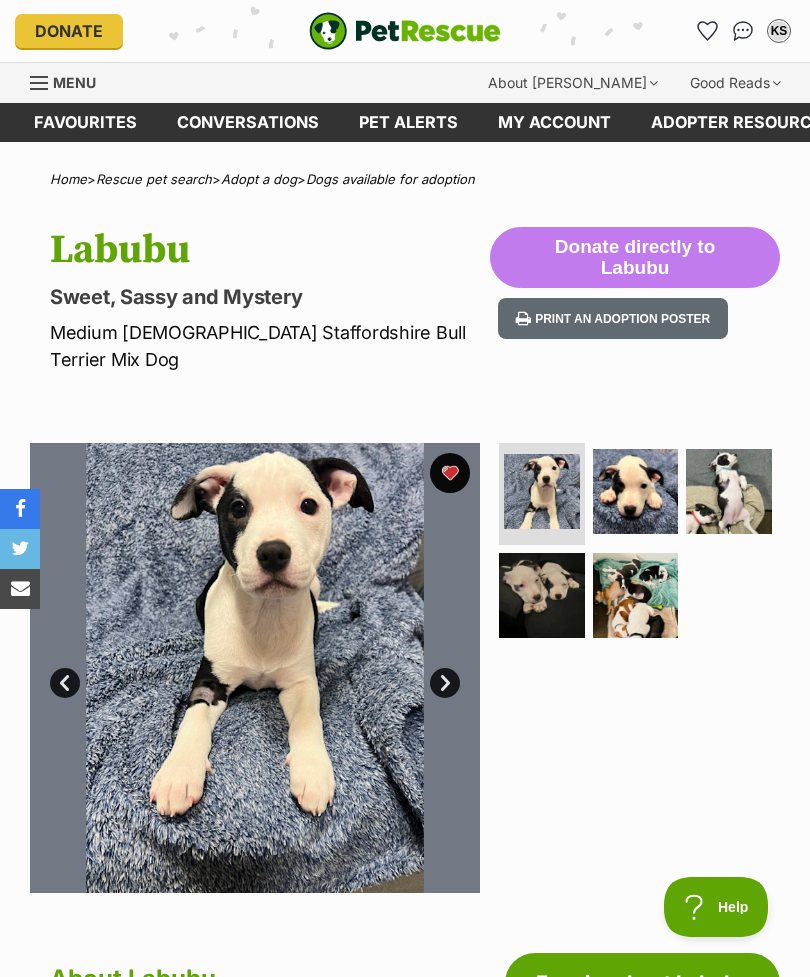 click at bounding box center (636, 492) 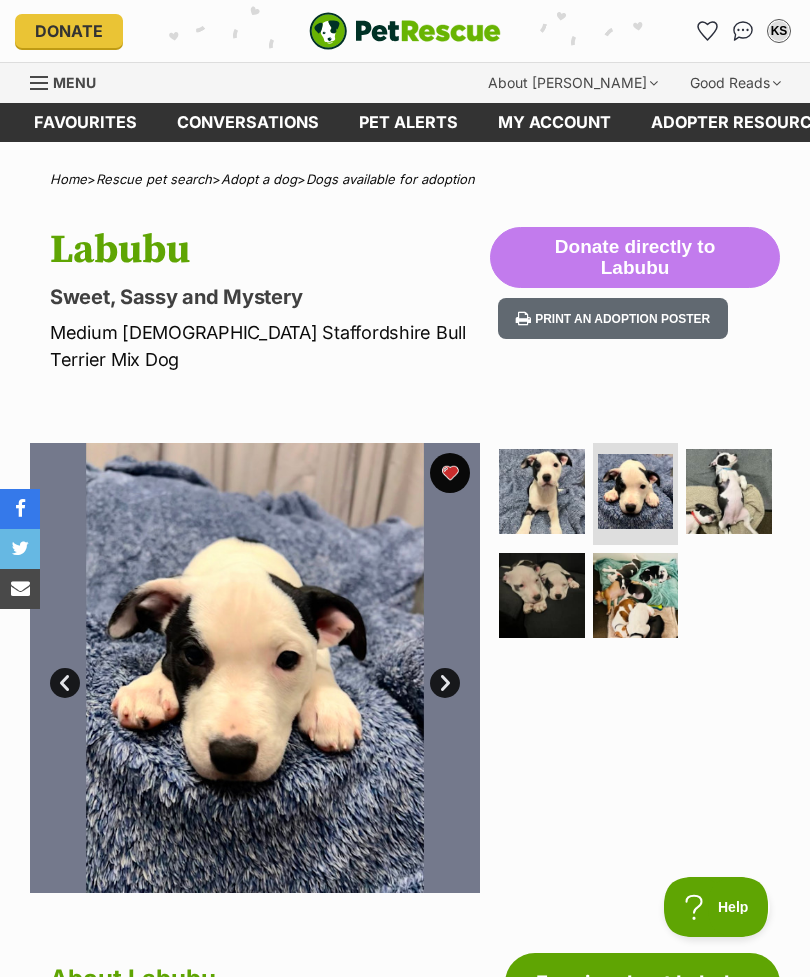 click at bounding box center [542, 596] 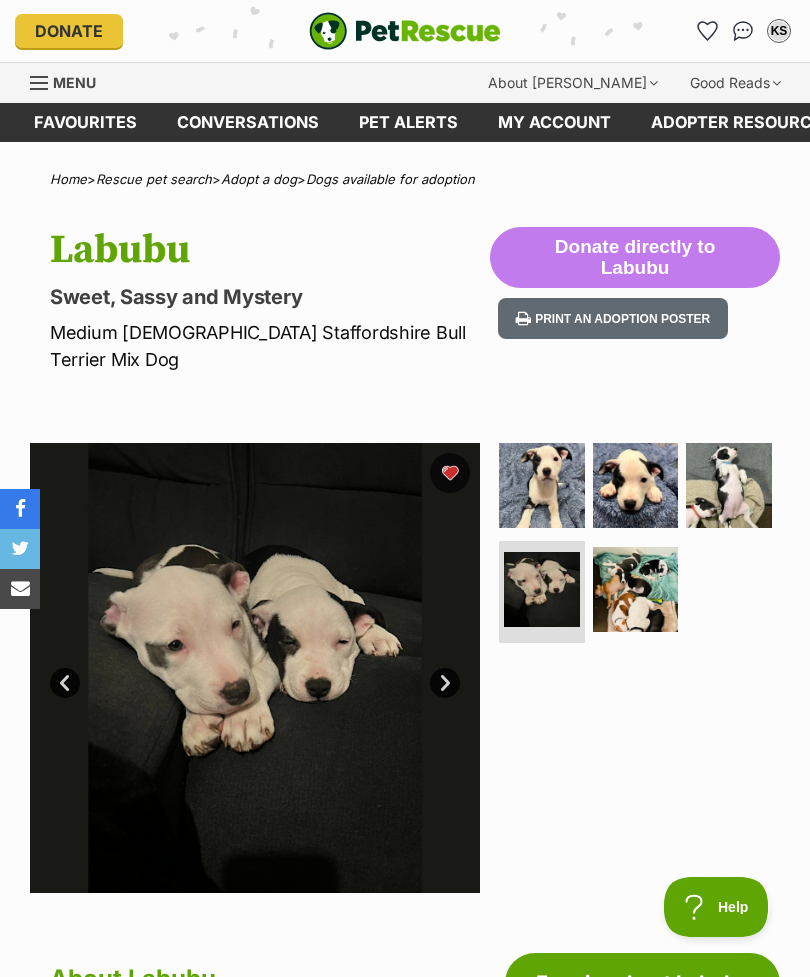 click at bounding box center (542, 486) 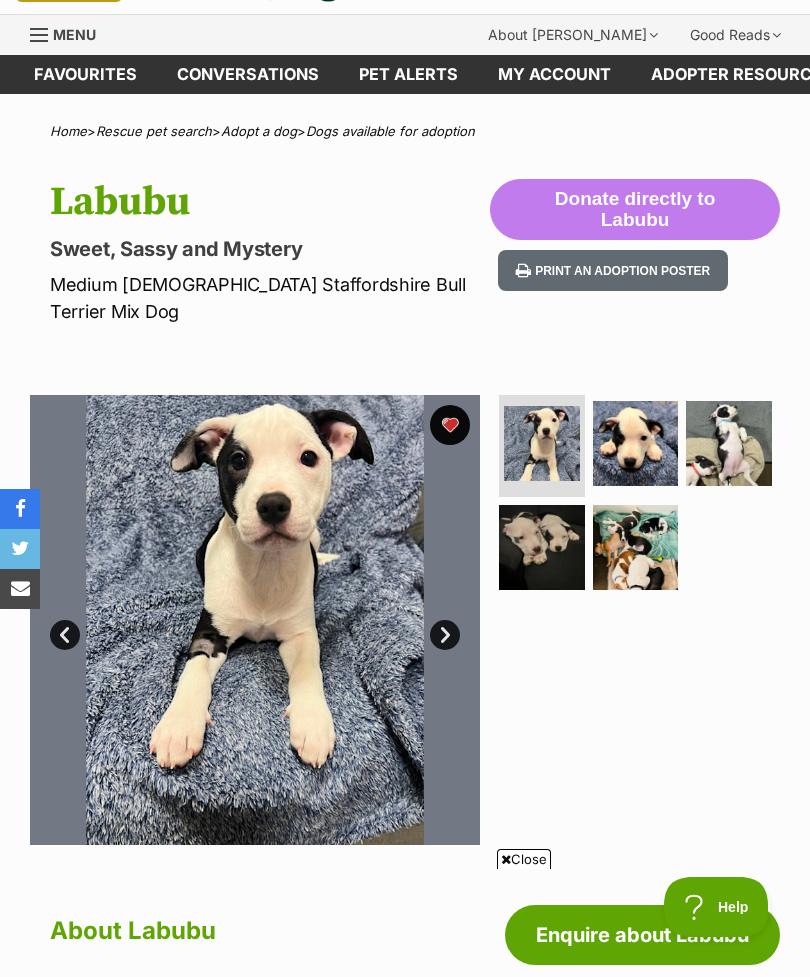 scroll, scrollTop: 0, scrollLeft: 0, axis: both 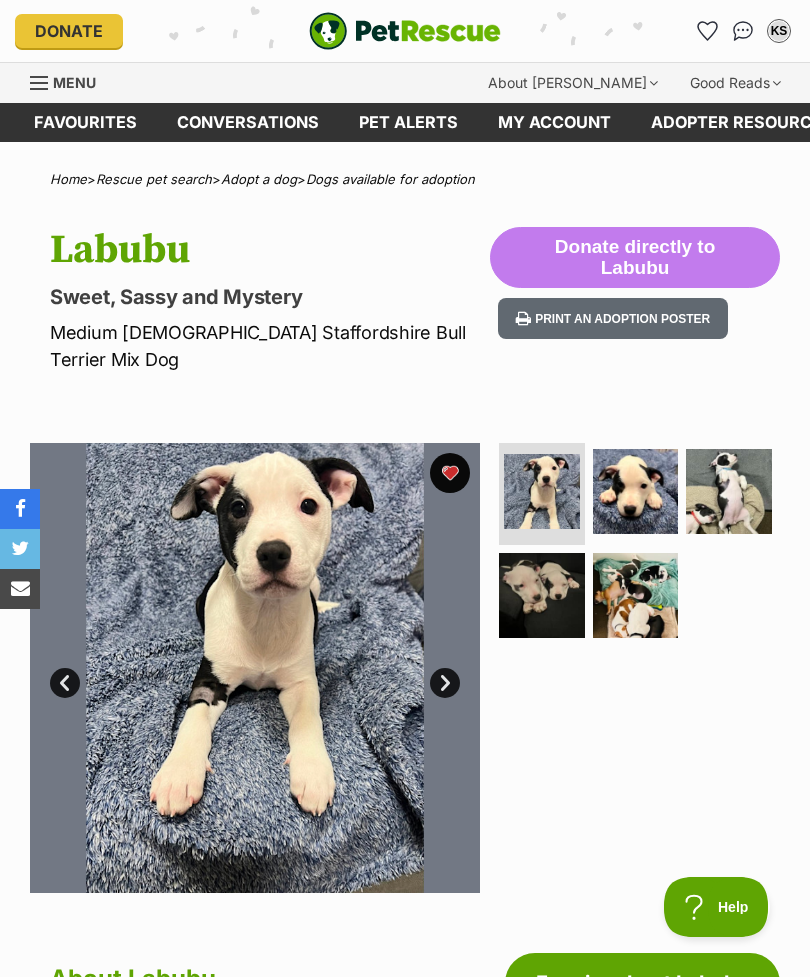 click on "Menu" at bounding box center (74, 82) 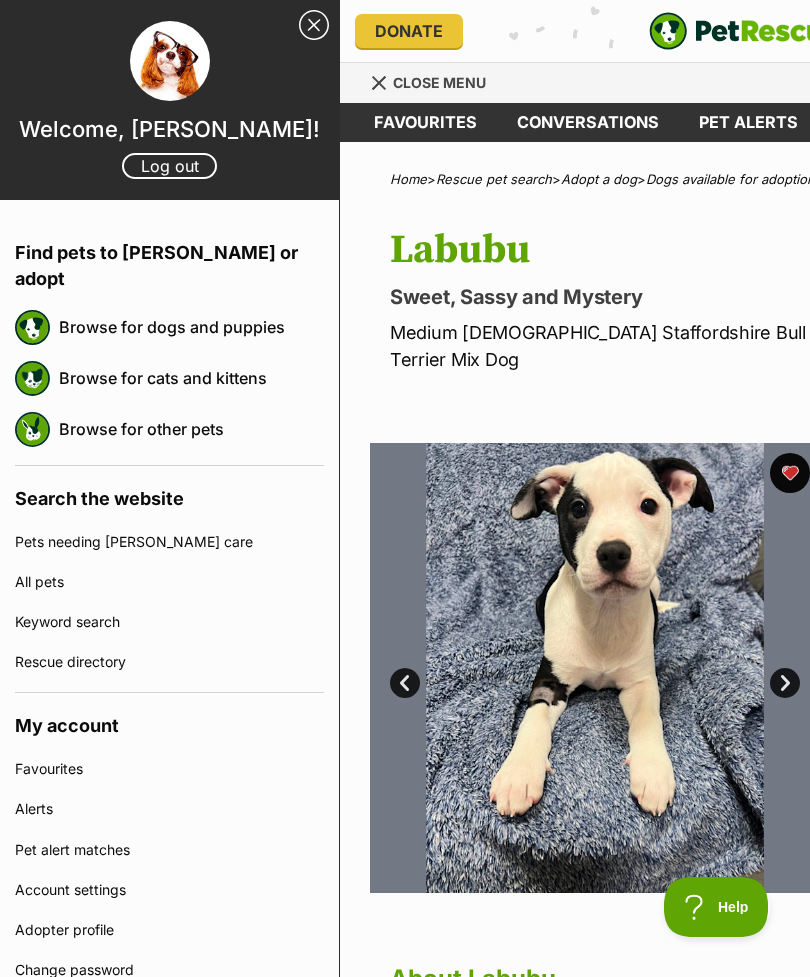 click on "Browse for dogs and puppies" at bounding box center (191, 327) 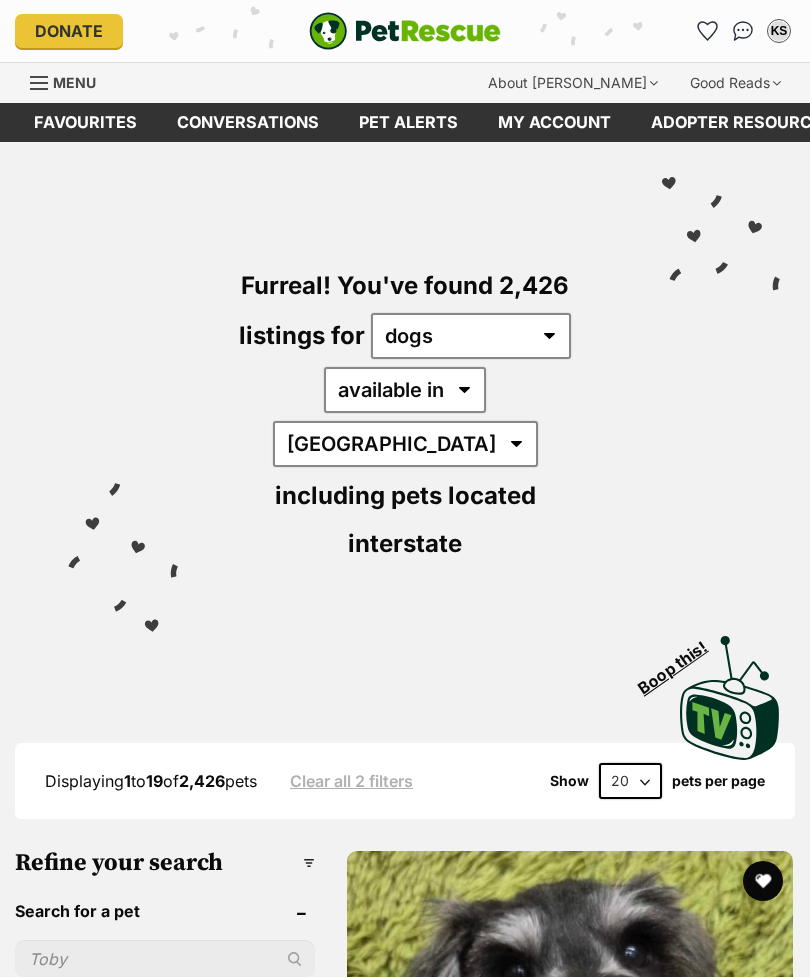 scroll, scrollTop: 0, scrollLeft: 0, axis: both 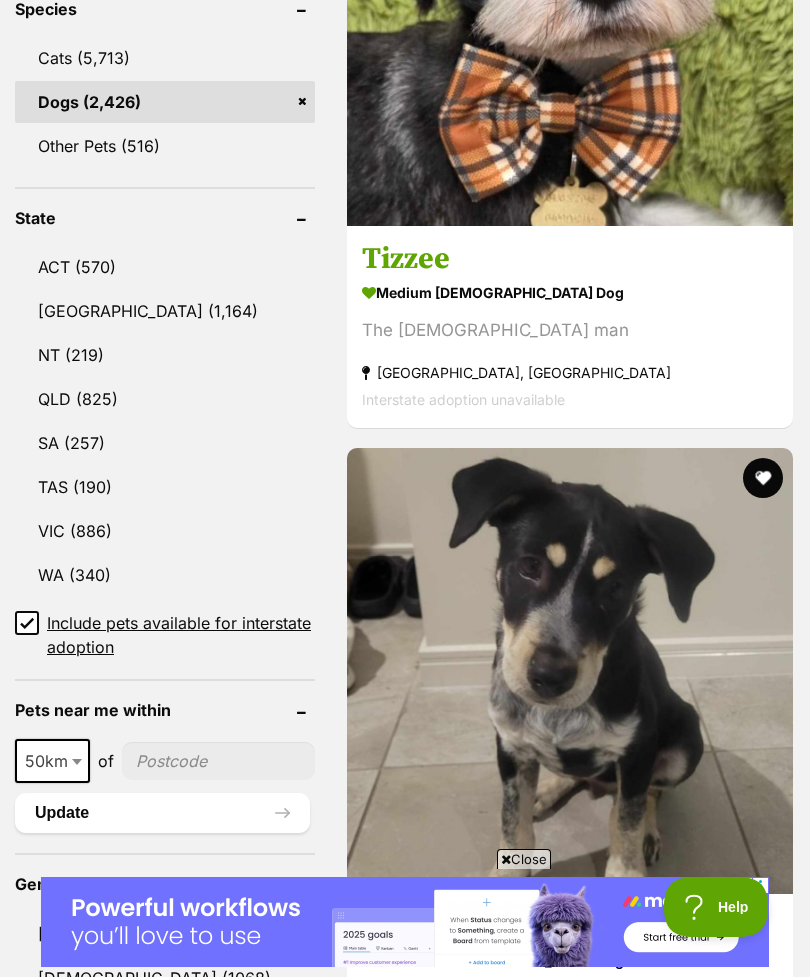 click on "VIC (886)" at bounding box center (165, 531) 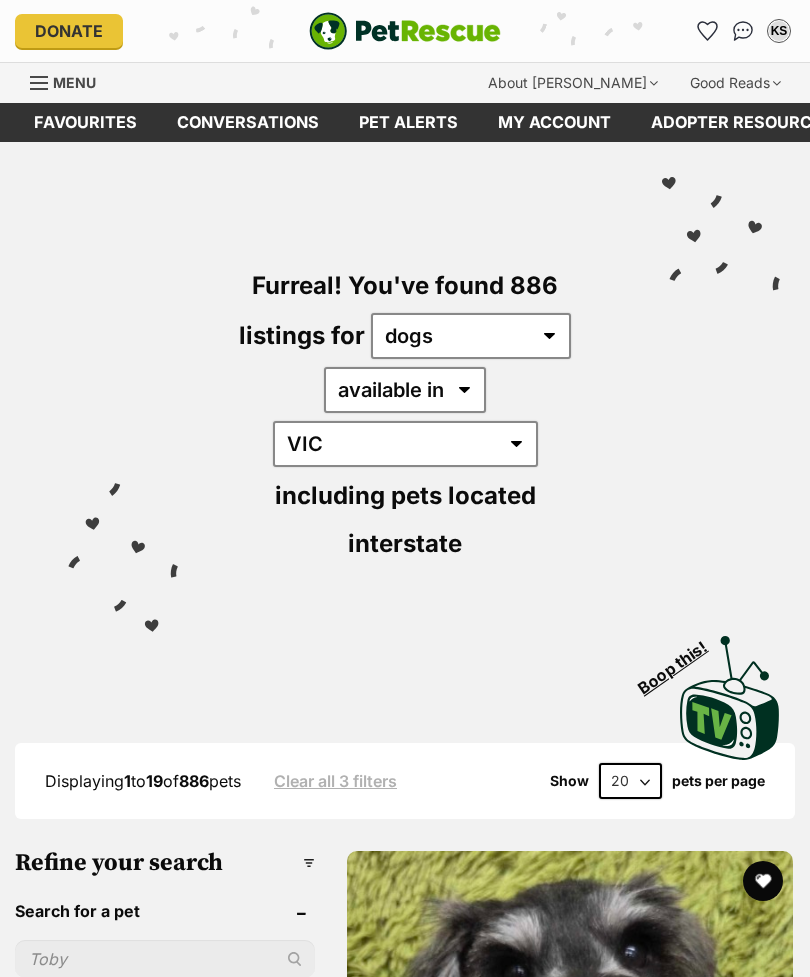 scroll, scrollTop: 0, scrollLeft: 0, axis: both 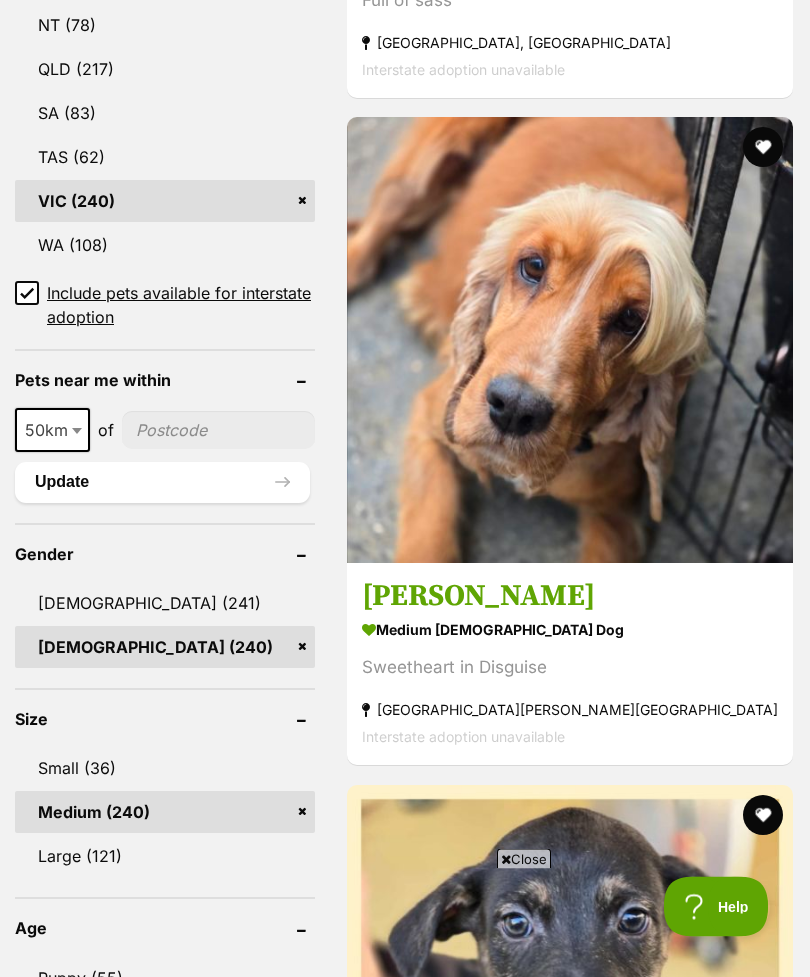 click on "Large (121)" at bounding box center [165, 857] 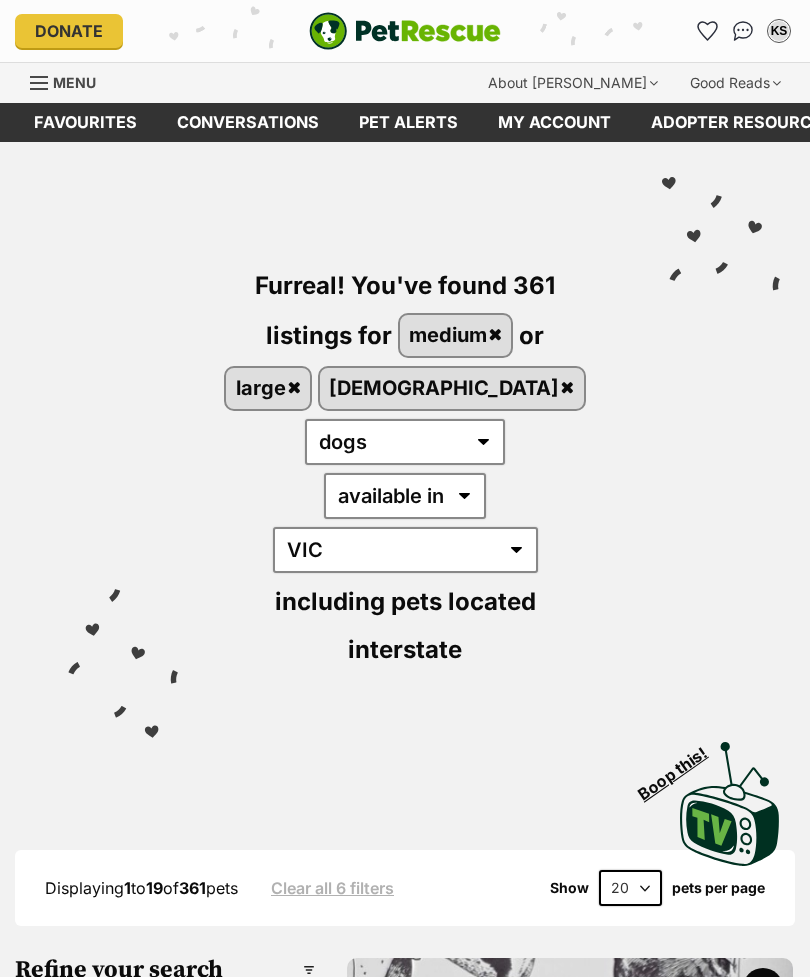 scroll, scrollTop: 0, scrollLeft: 0, axis: both 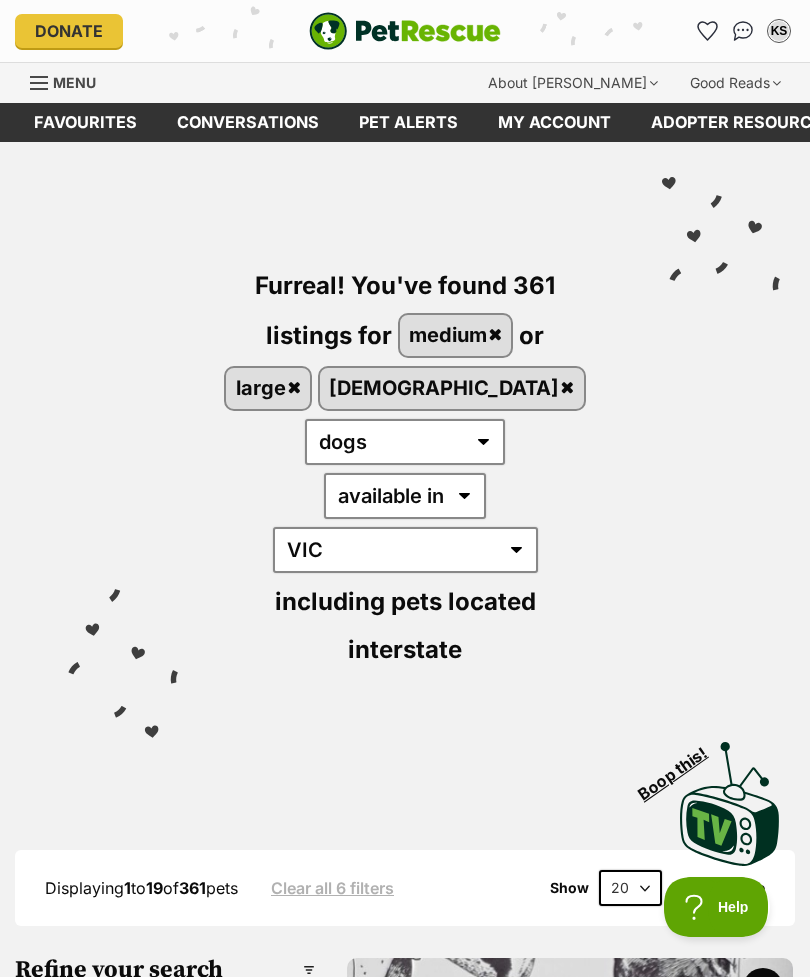 click at bounding box center (730, 804) 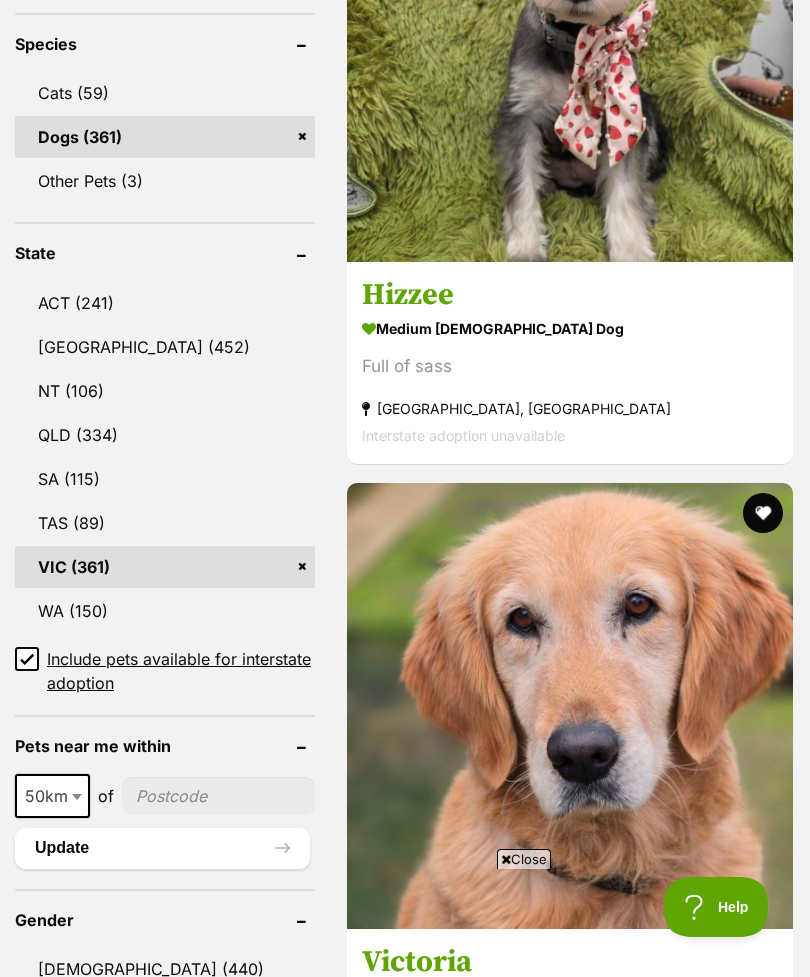 scroll, scrollTop: 1141, scrollLeft: 0, axis: vertical 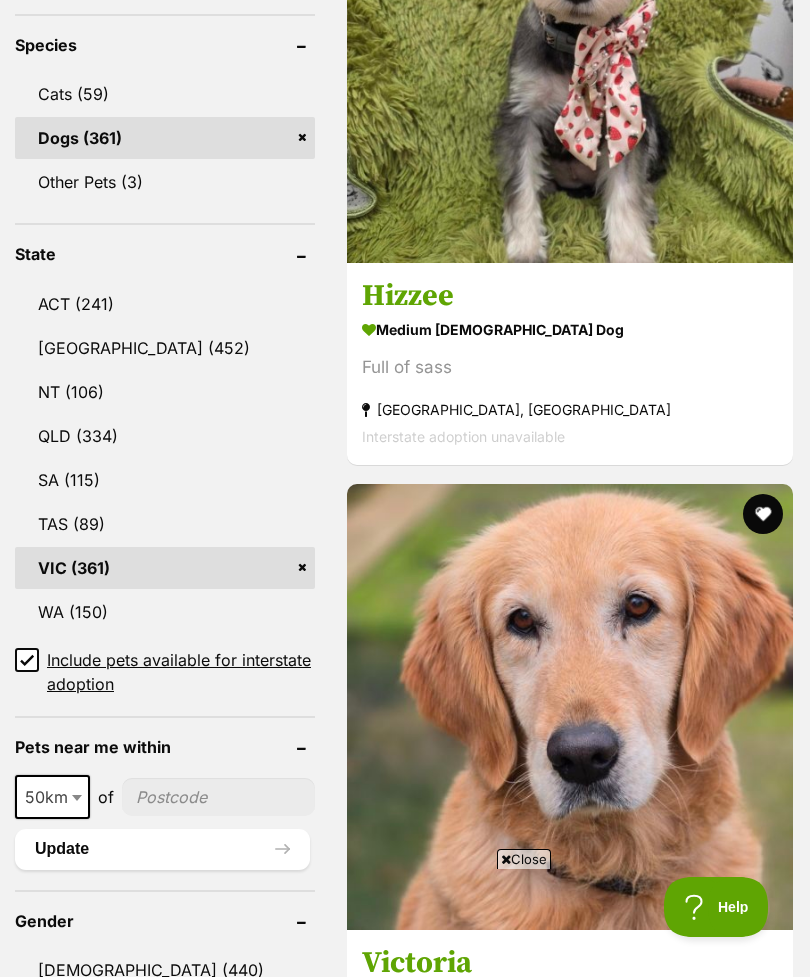 click on "Include pets available for interstate adoption" at bounding box center (27, 660) 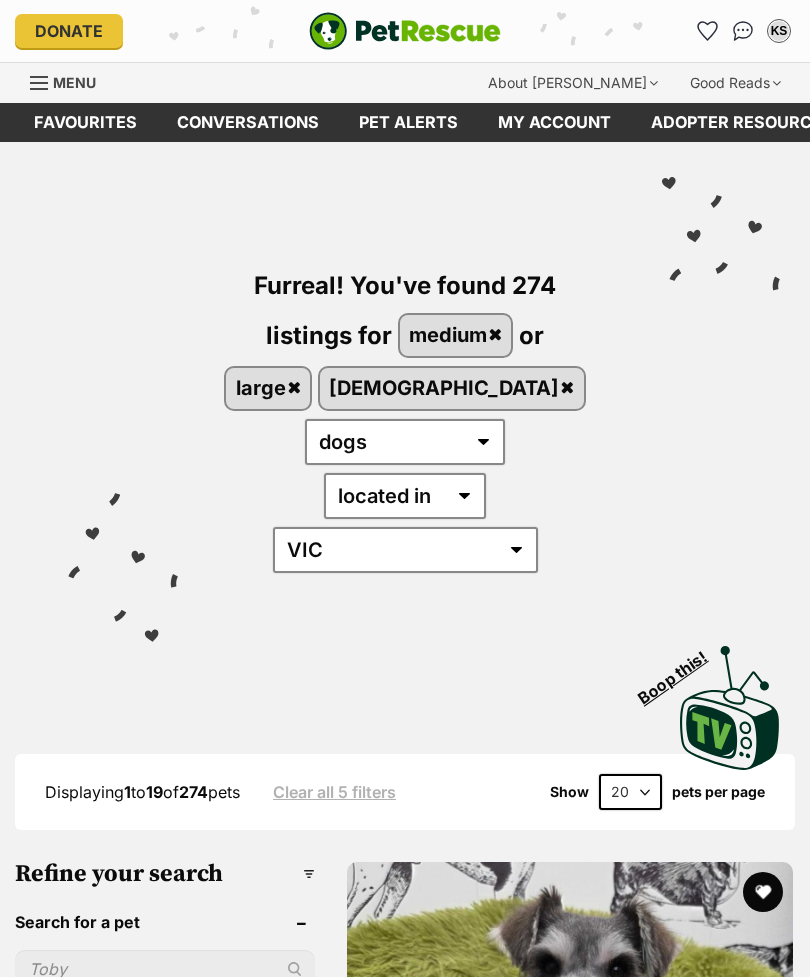 scroll, scrollTop: 0, scrollLeft: 0, axis: both 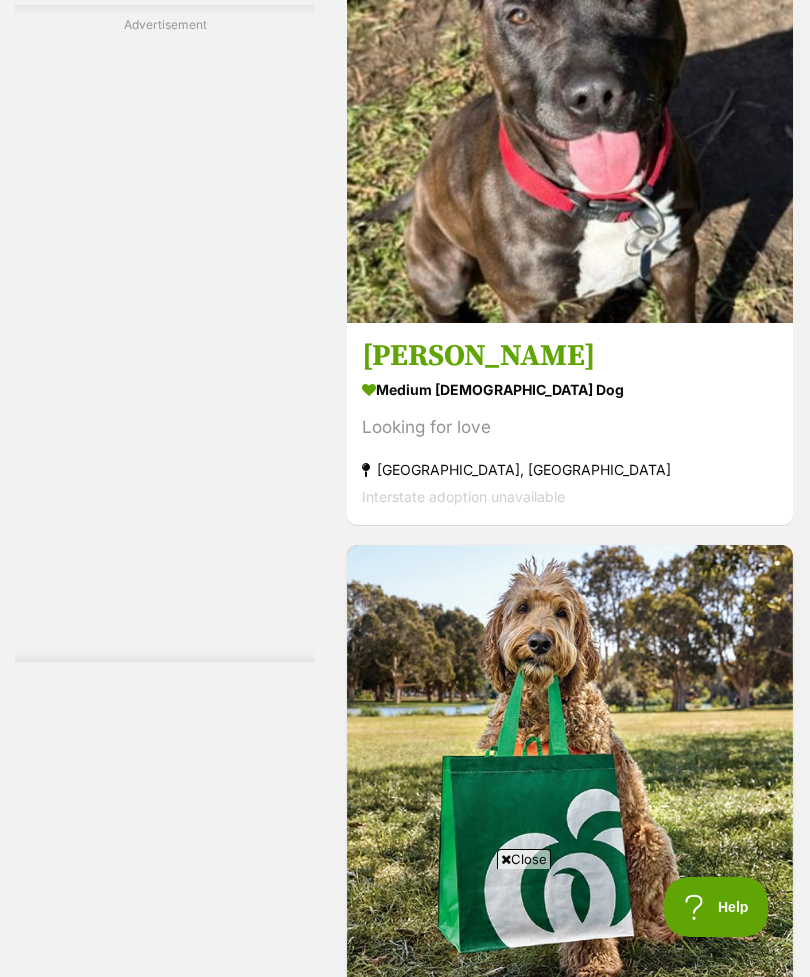 click on "medium female Dog" at bounding box center (570, 390) 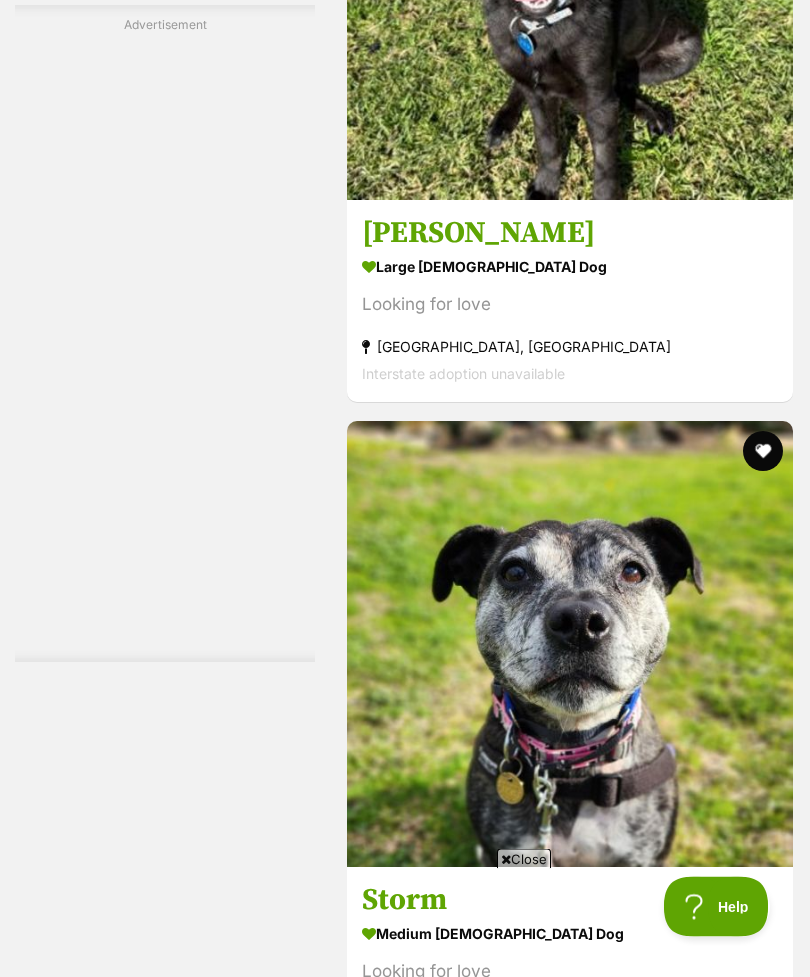 scroll, scrollTop: 8724, scrollLeft: 0, axis: vertical 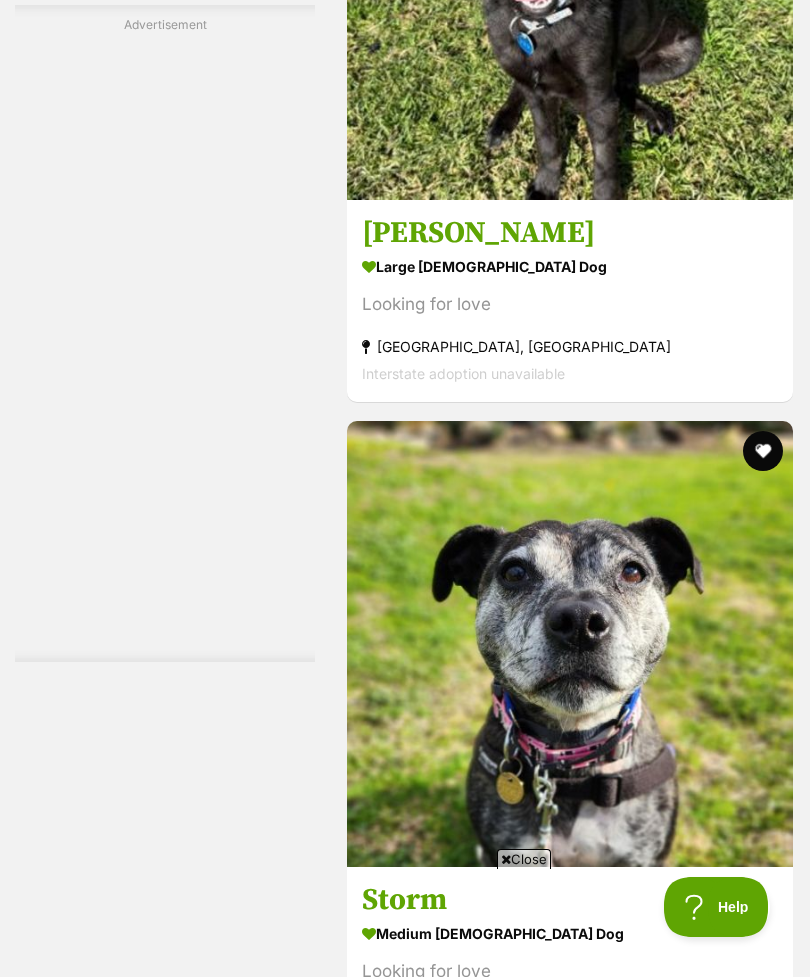 click on "large female Dog
Looking for love
Cranbourne West, VIC
Interstate adoption unavailable" at bounding box center (570, 319) 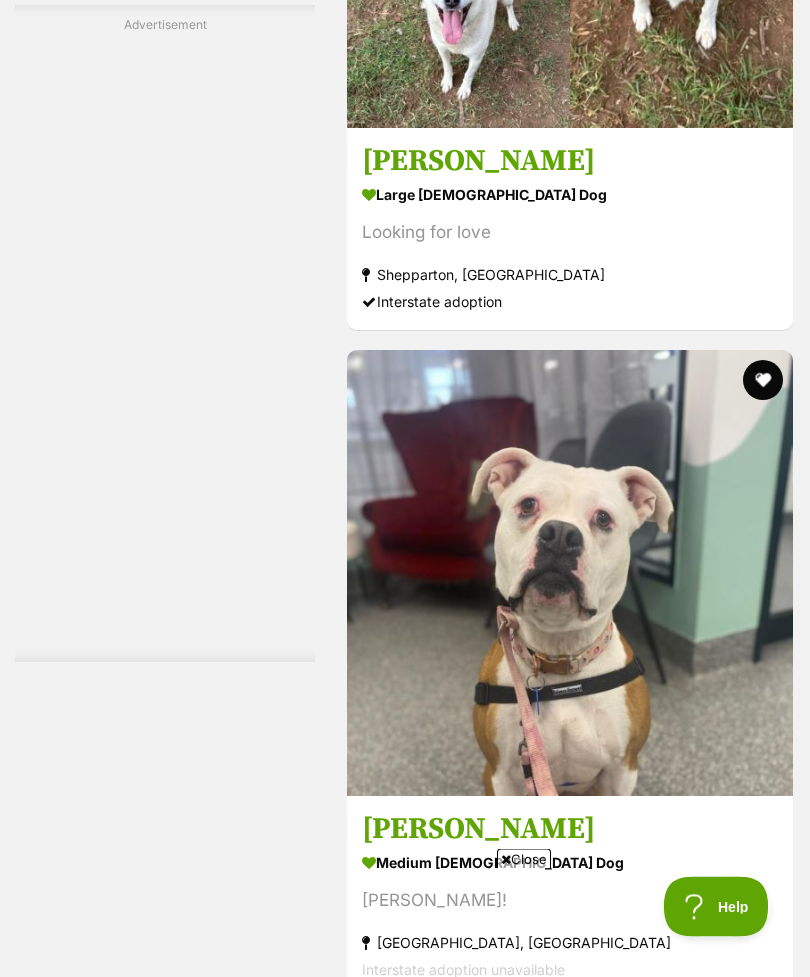 scroll, scrollTop: 10353, scrollLeft: 0, axis: vertical 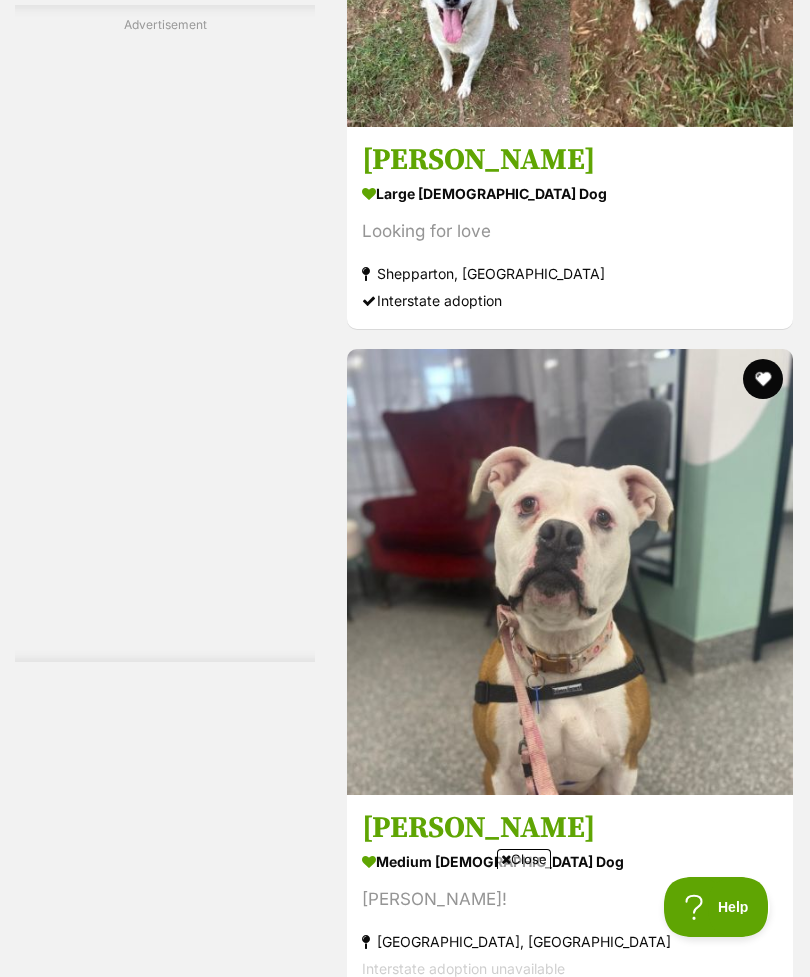 click on "large female Dog
Looking for love
Shepparton, VIC
Interstate adoption" at bounding box center (570, 247) 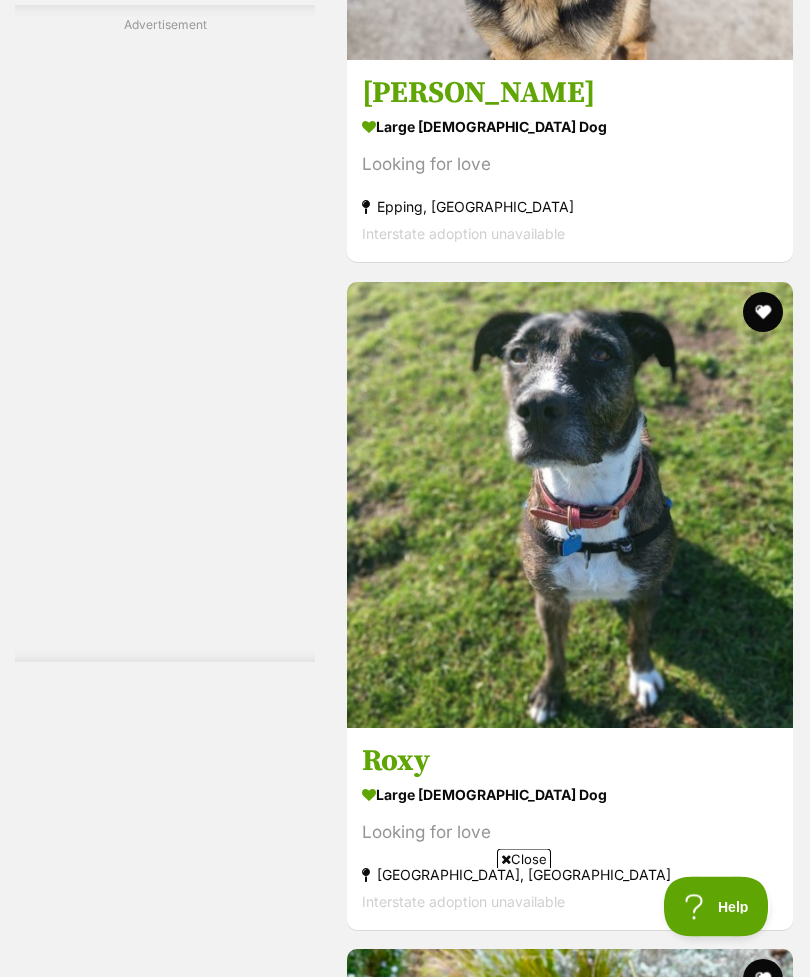 scroll, scrollTop: 12422, scrollLeft: 0, axis: vertical 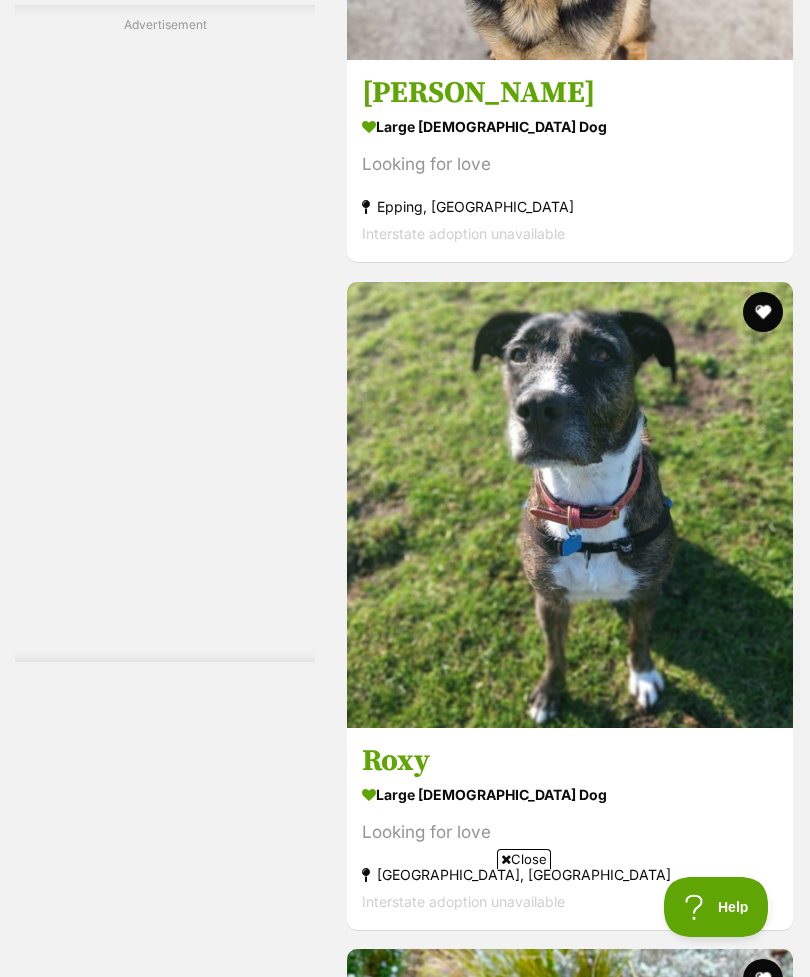 click on "large female Dog
Looking for love
Epping, VIC
Interstate adoption unavailable" at bounding box center [570, 180] 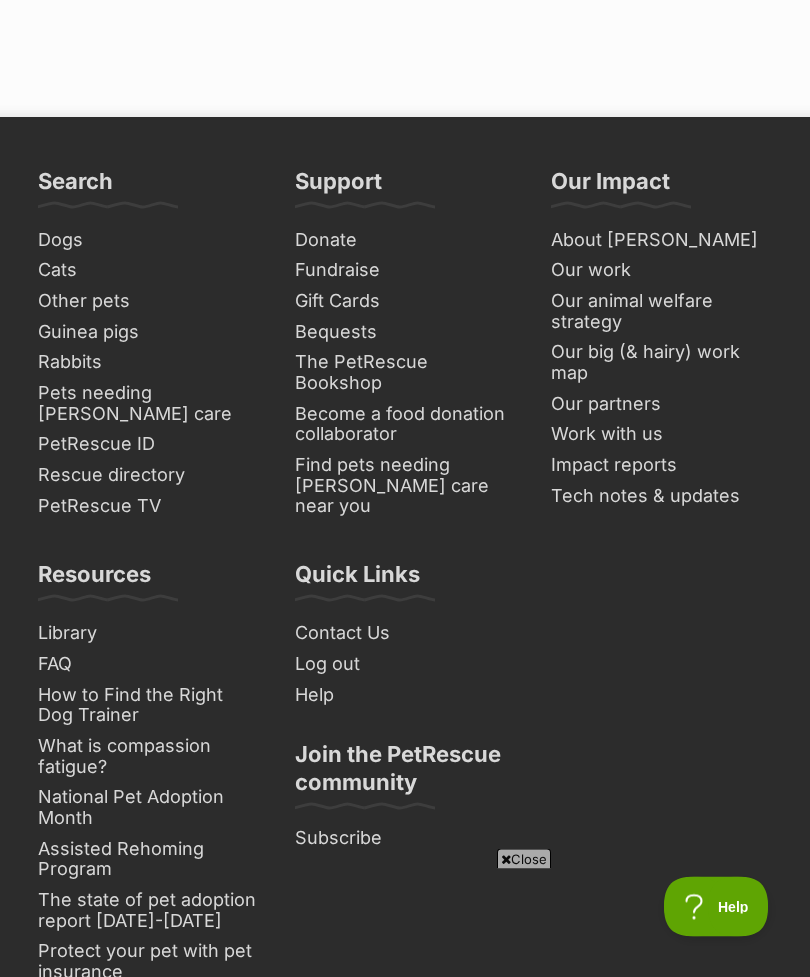 scroll, scrollTop: 15674, scrollLeft: 0, axis: vertical 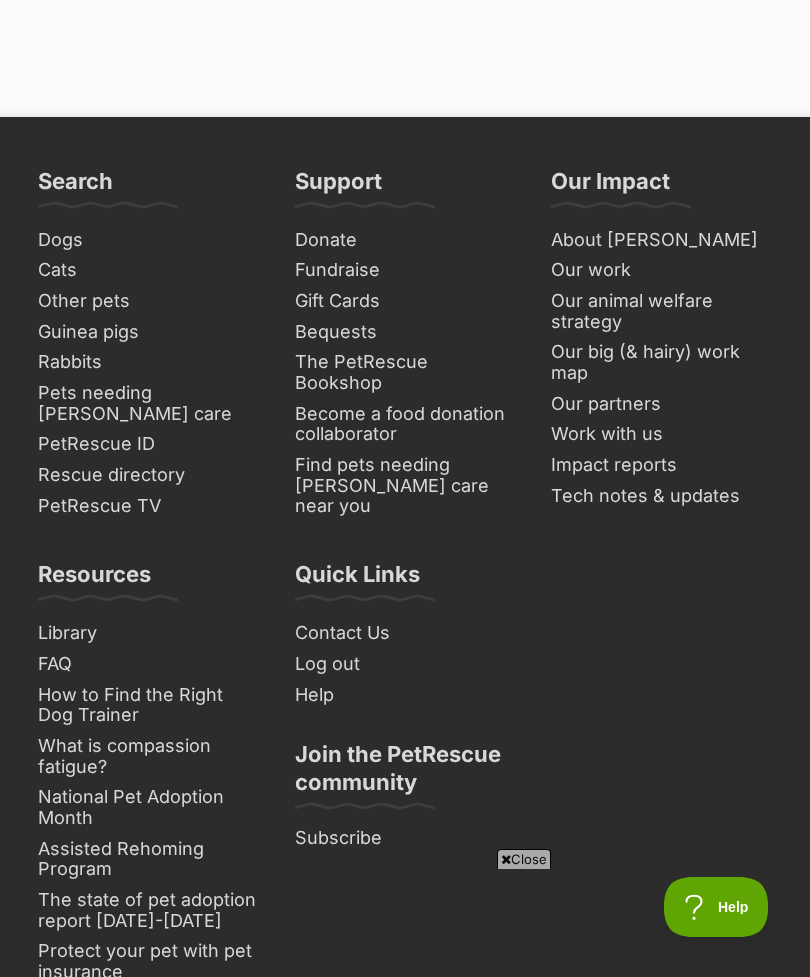 click on "Next" at bounding box center [570, -241] 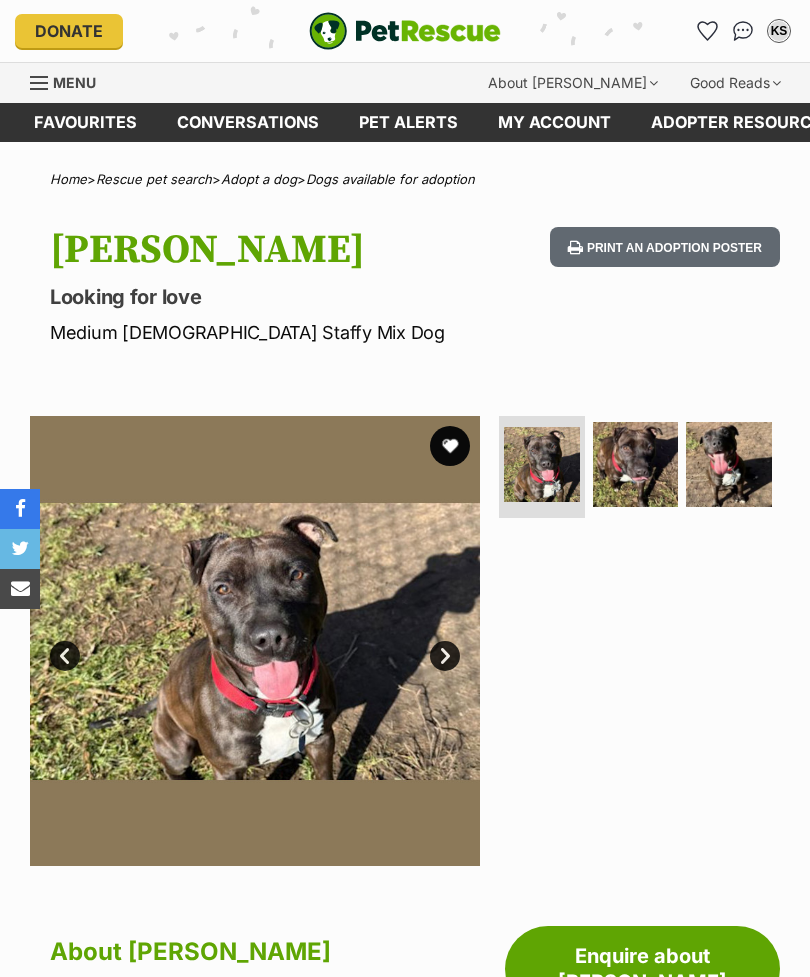 scroll, scrollTop: 0, scrollLeft: 0, axis: both 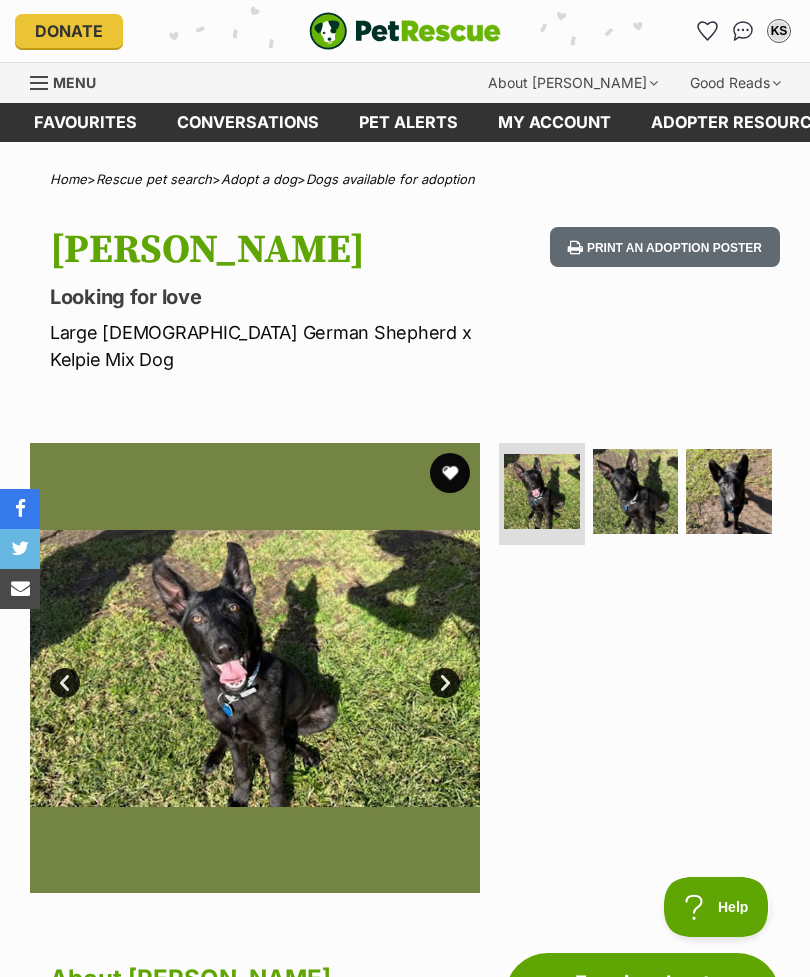 click at bounding box center [636, 492] 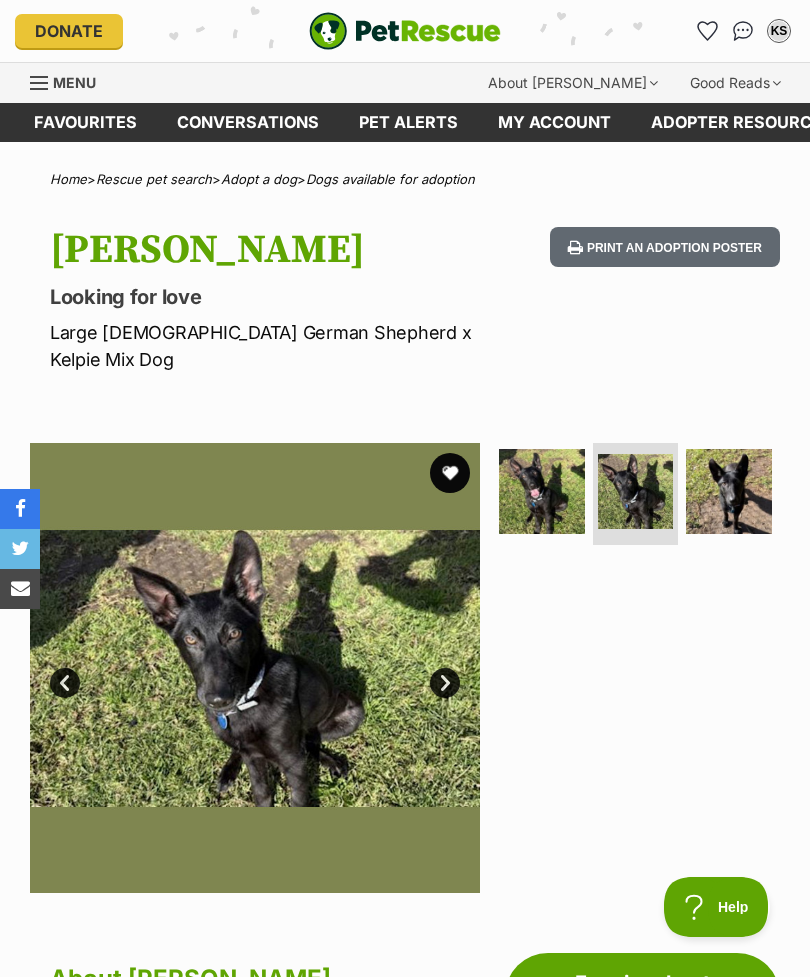 click at bounding box center [729, 492] 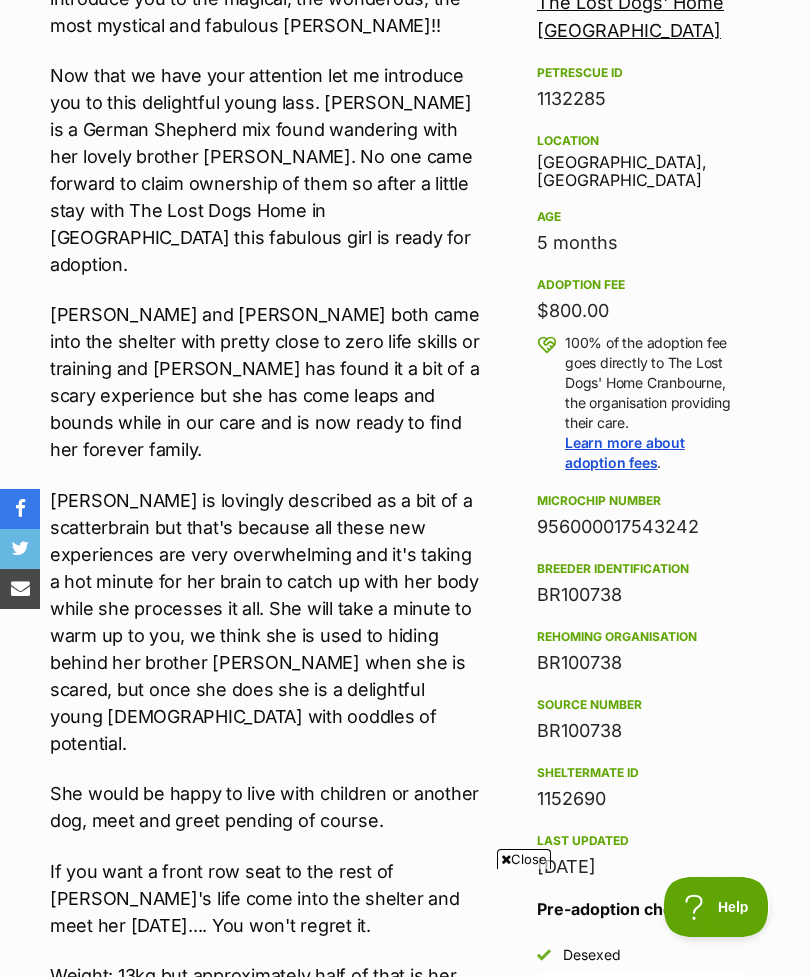 scroll, scrollTop: 0, scrollLeft: 0, axis: both 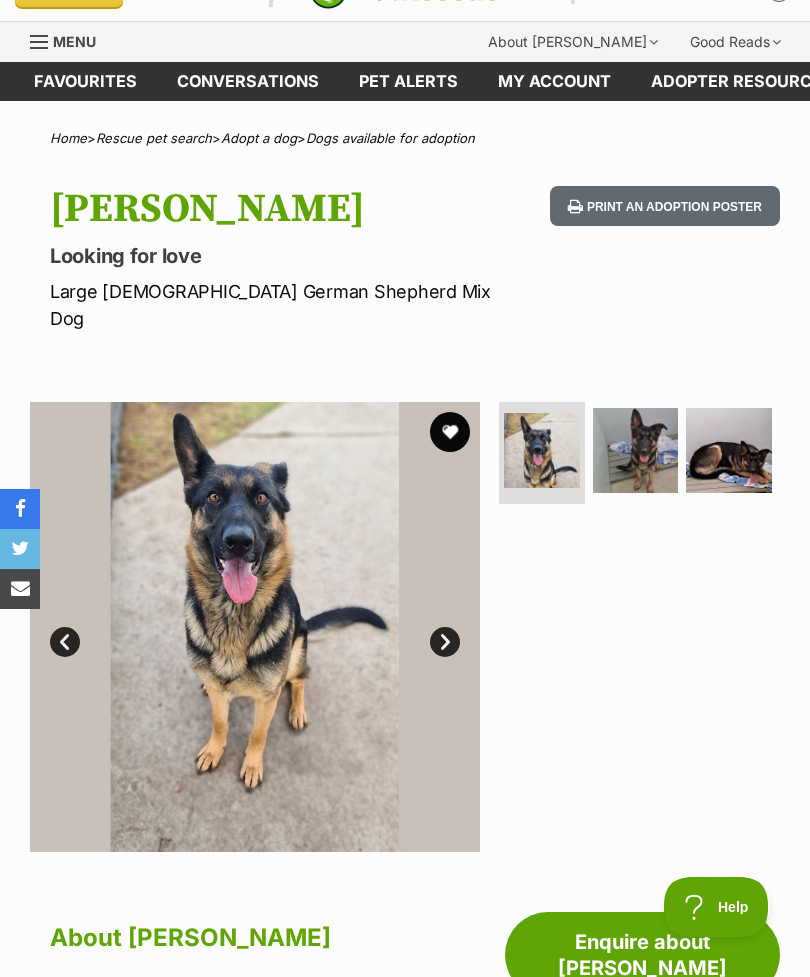 click at bounding box center (636, 451) 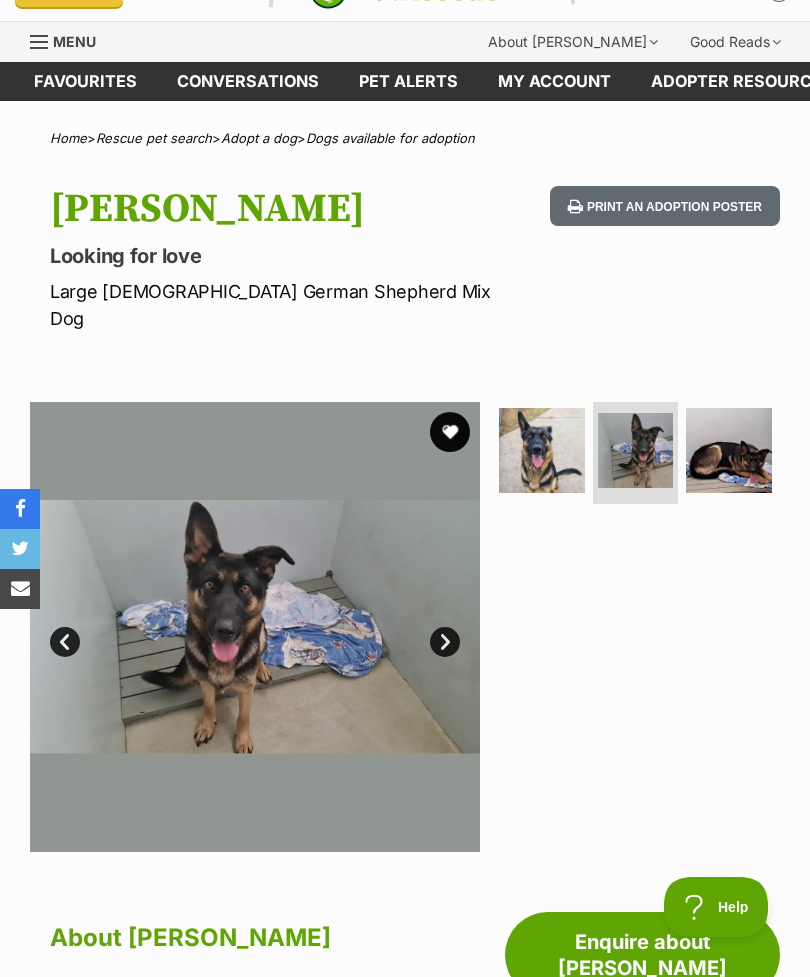 click at bounding box center [729, 451] 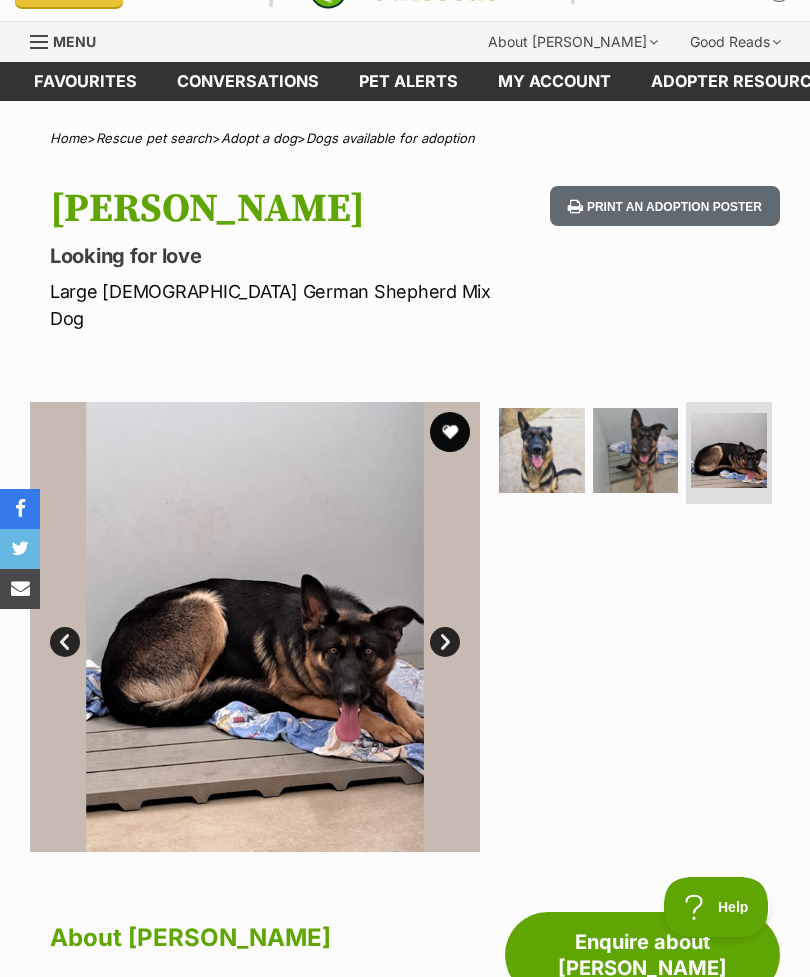 click at bounding box center [542, 451] 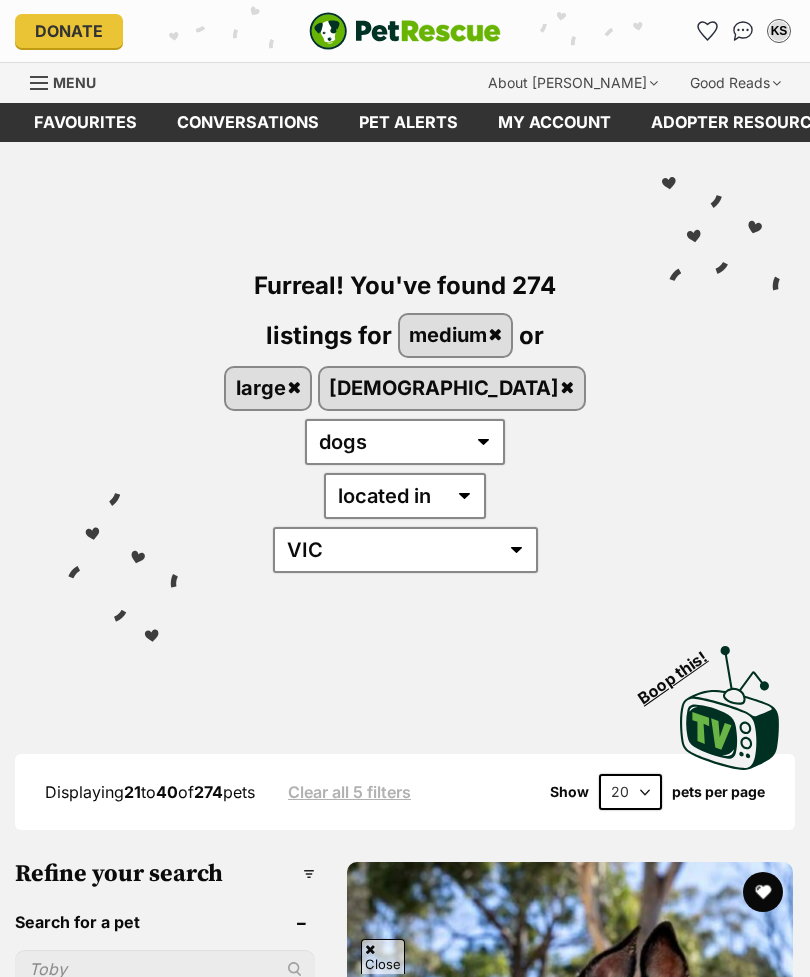 scroll, scrollTop: 248, scrollLeft: 0, axis: vertical 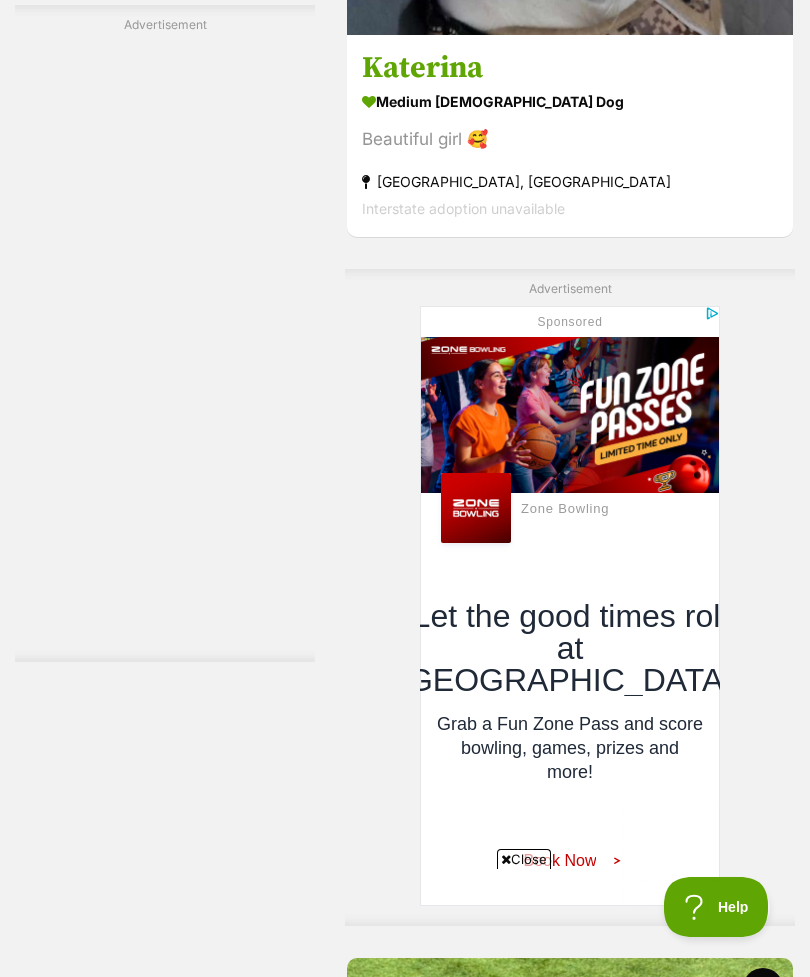 click on "medium female Dog
Beautiful girl 🥰
Melbourne, VIC
Interstate adoption unavailable" at bounding box center (570, 154) 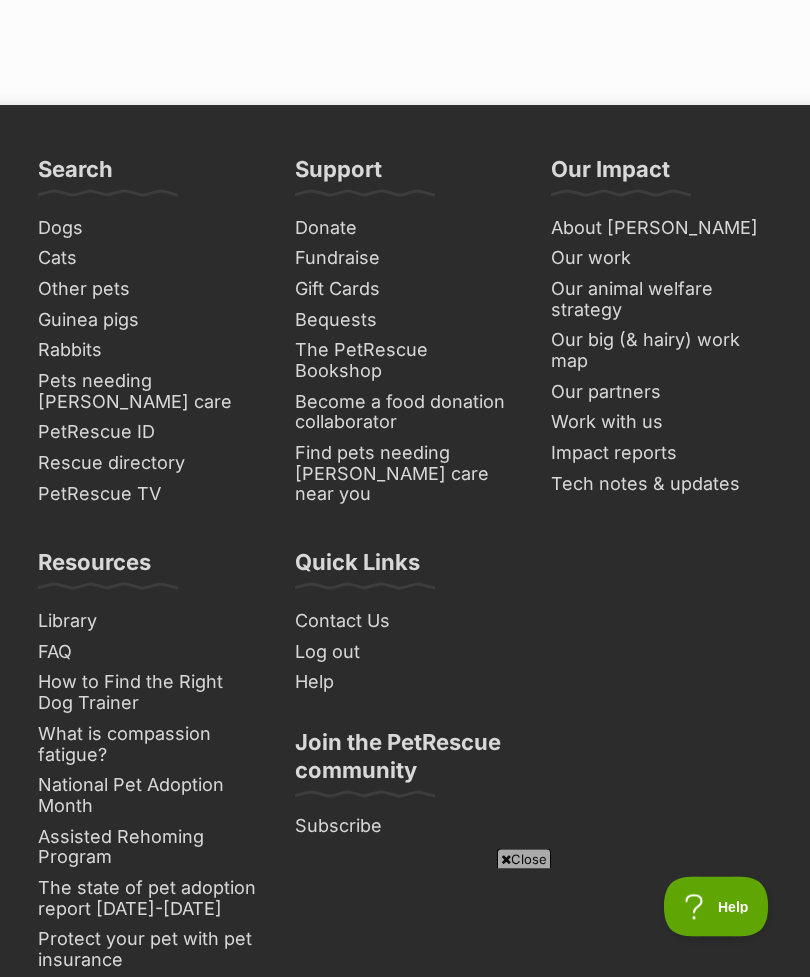 scroll, scrollTop: 15803, scrollLeft: 0, axis: vertical 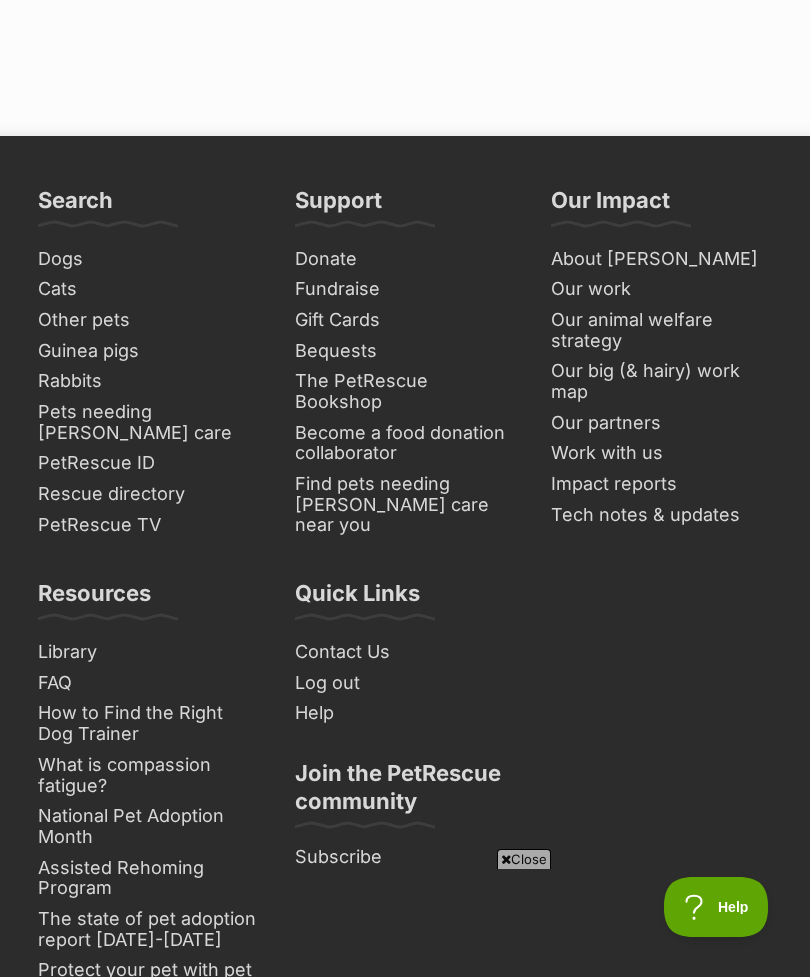 click at bounding box center (674, -293) 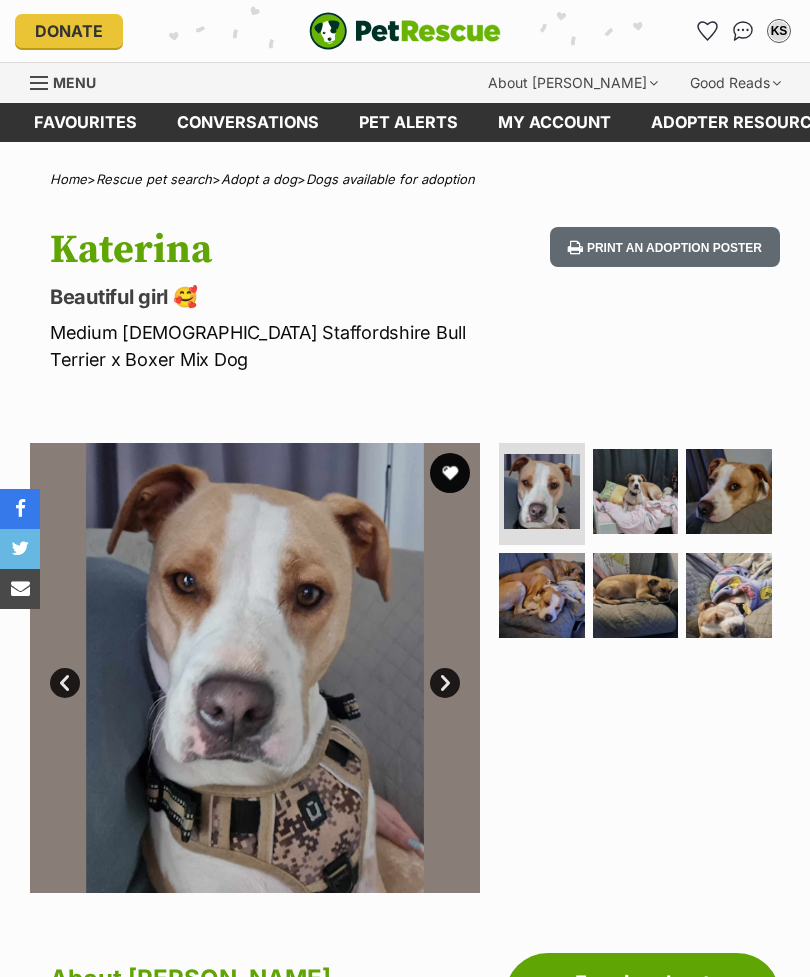scroll, scrollTop: 0, scrollLeft: 0, axis: both 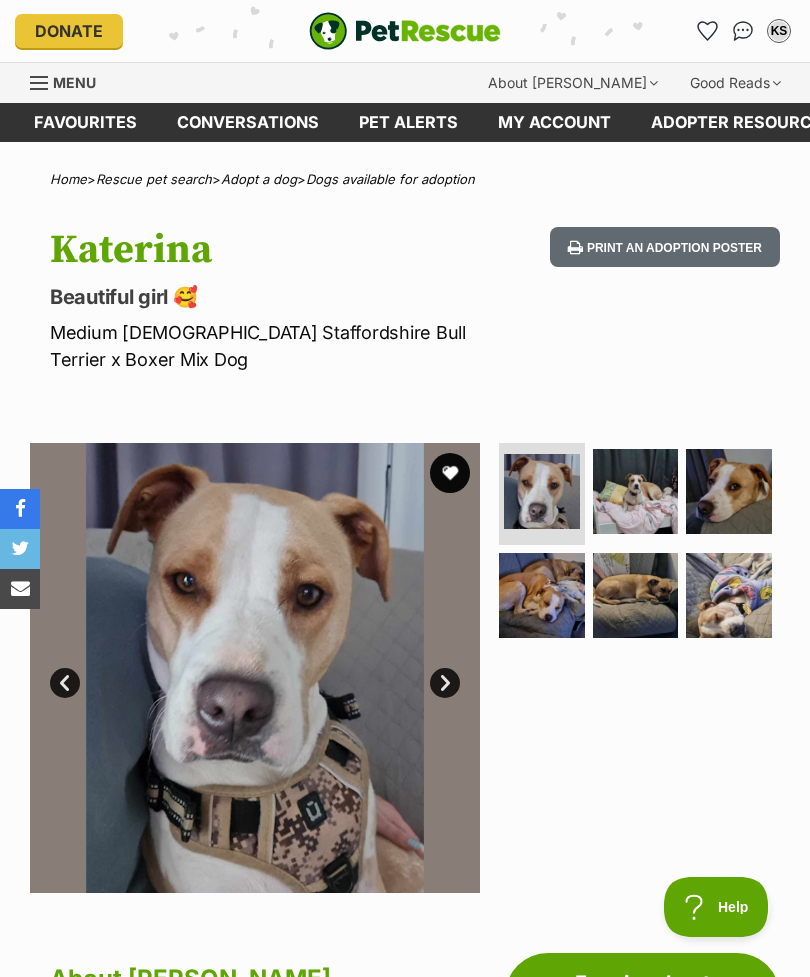 click at bounding box center [636, 492] 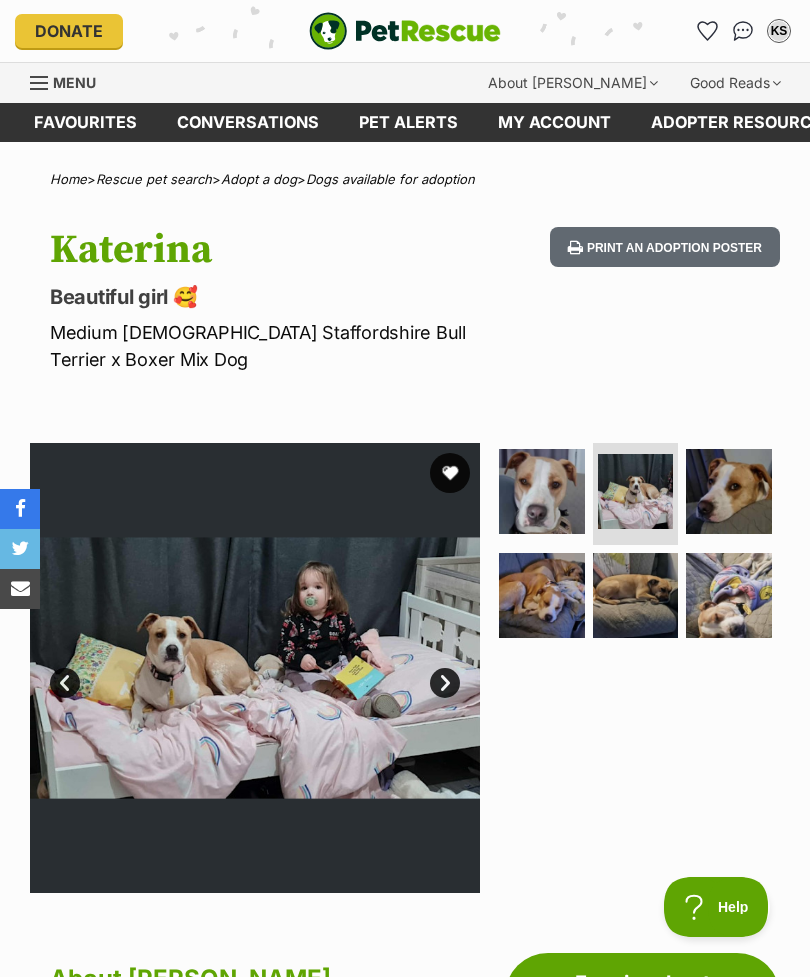 scroll, scrollTop: 0, scrollLeft: 0, axis: both 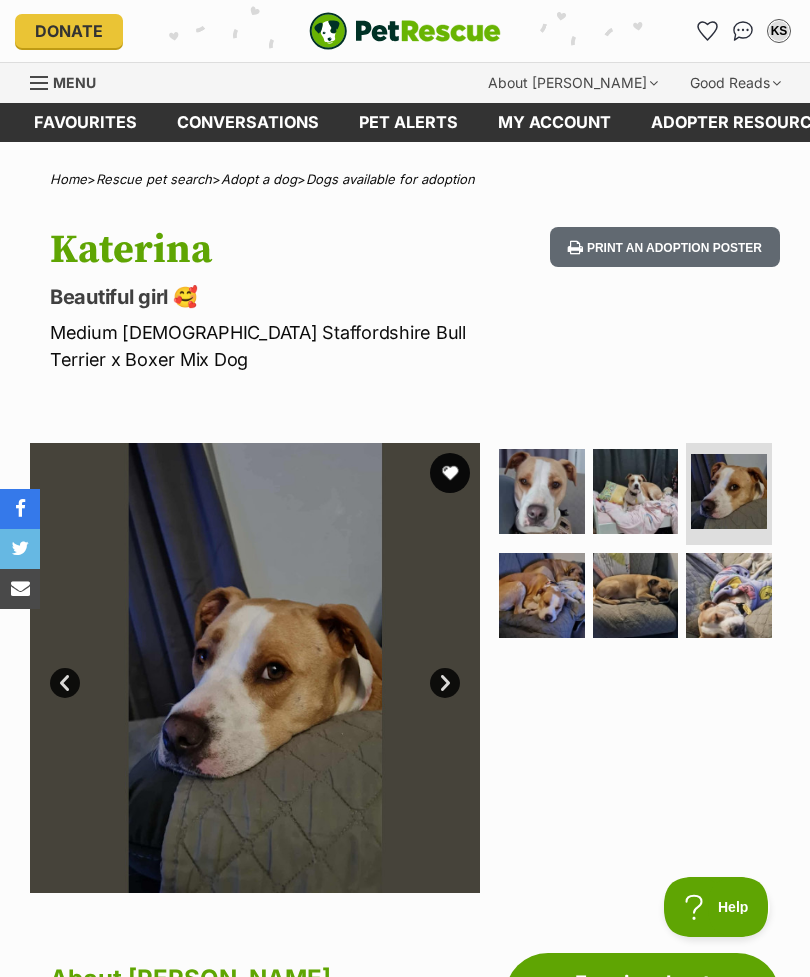 click at bounding box center (542, 596) 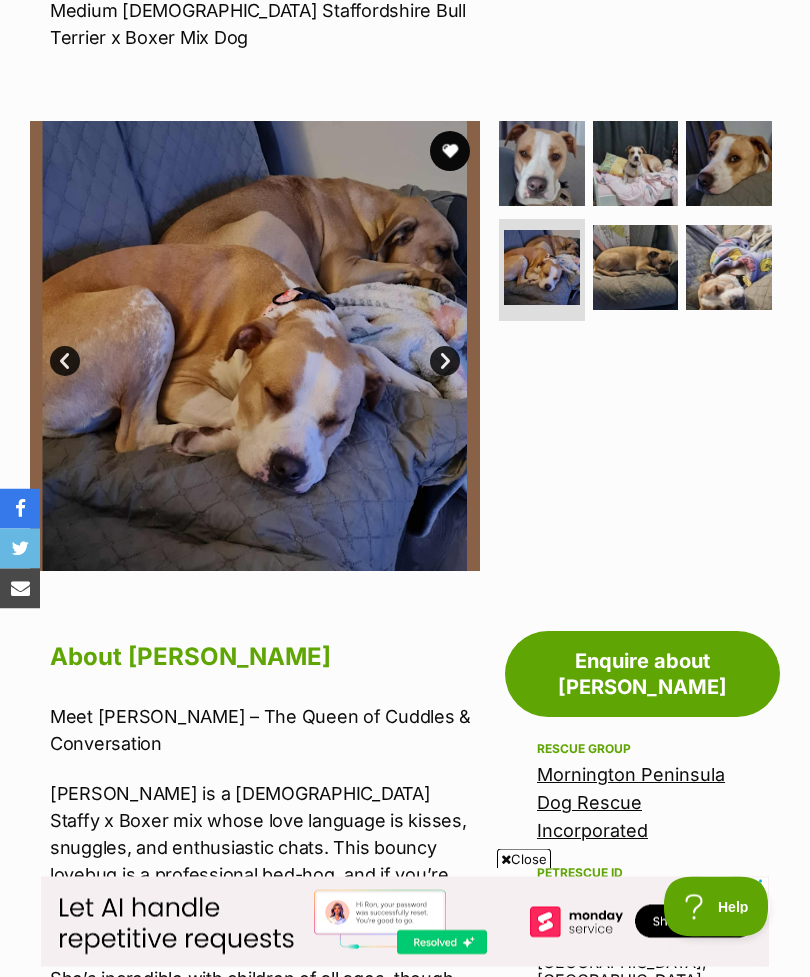 scroll, scrollTop: 285, scrollLeft: 0, axis: vertical 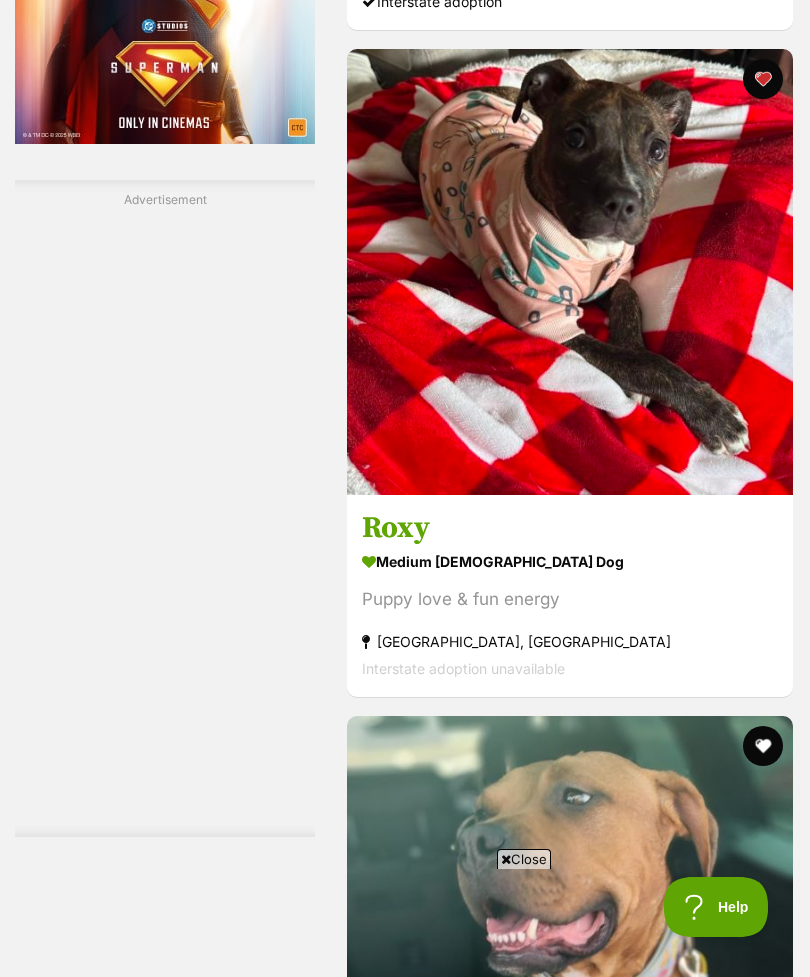 click on "Puppy love & fun energy" at bounding box center [570, 599] 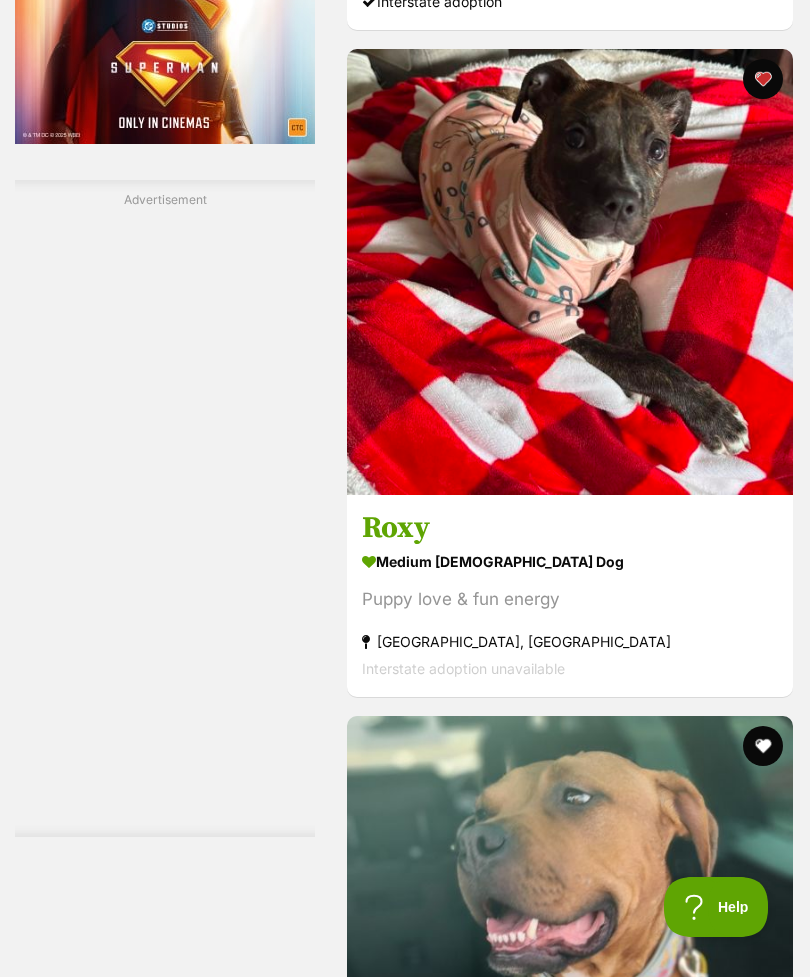 scroll, scrollTop: 3797, scrollLeft: 0, axis: vertical 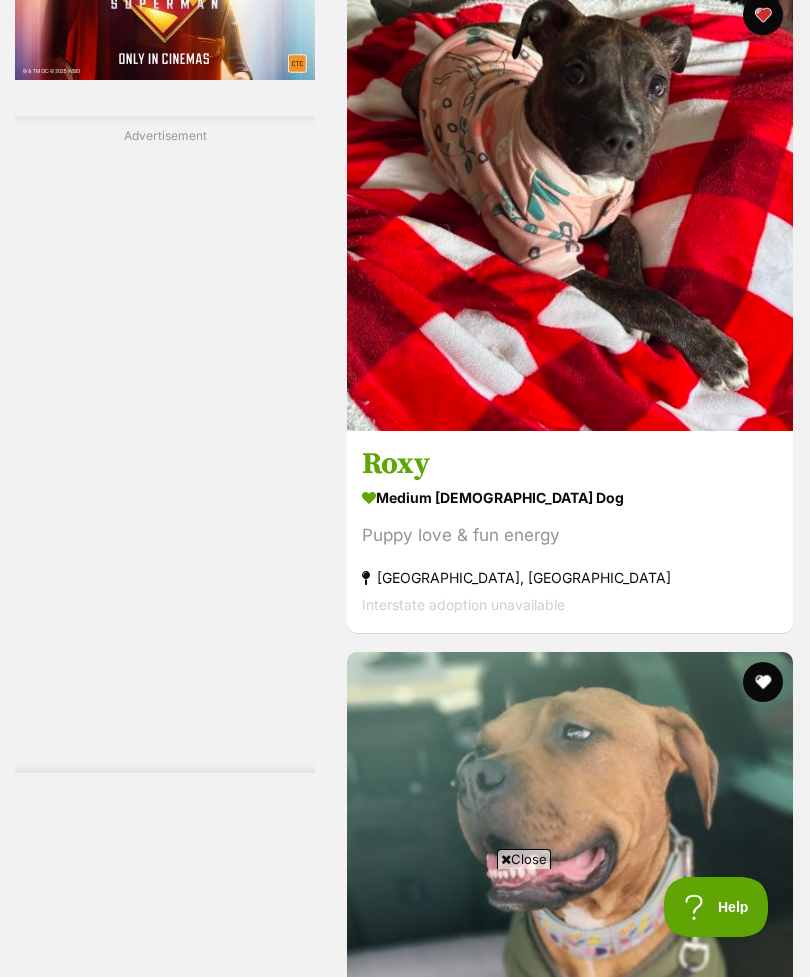 click on "Puppy love & fun energy" at bounding box center (570, 535) 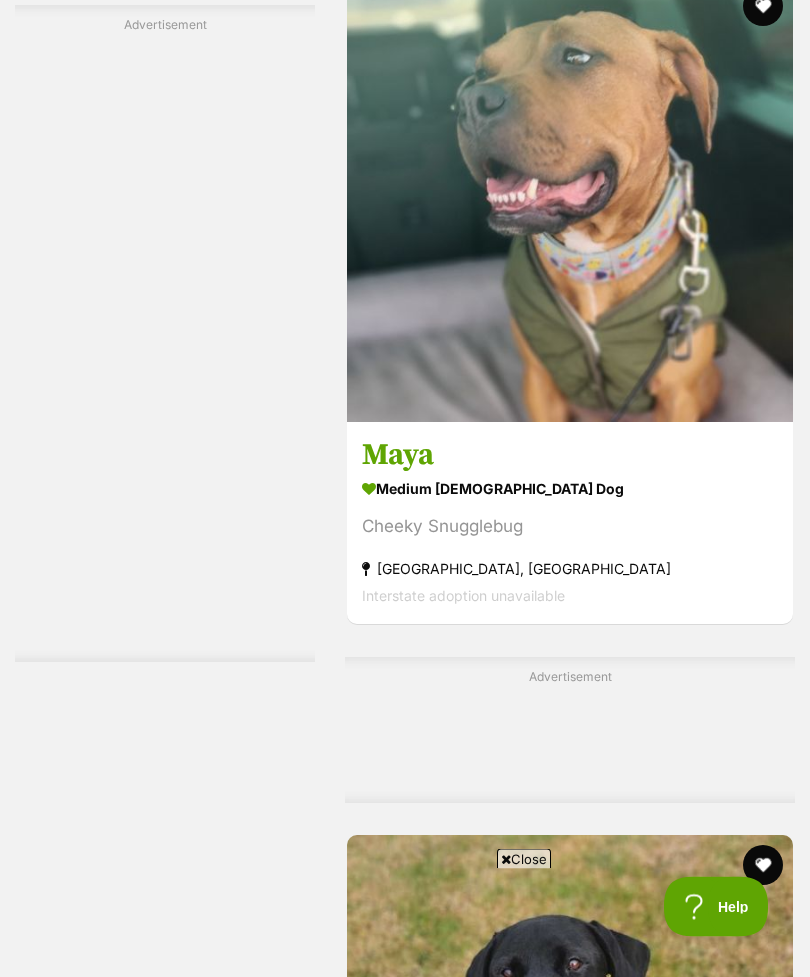 scroll, scrollTop: 4473, scrollLeft: 0, axis: vertical 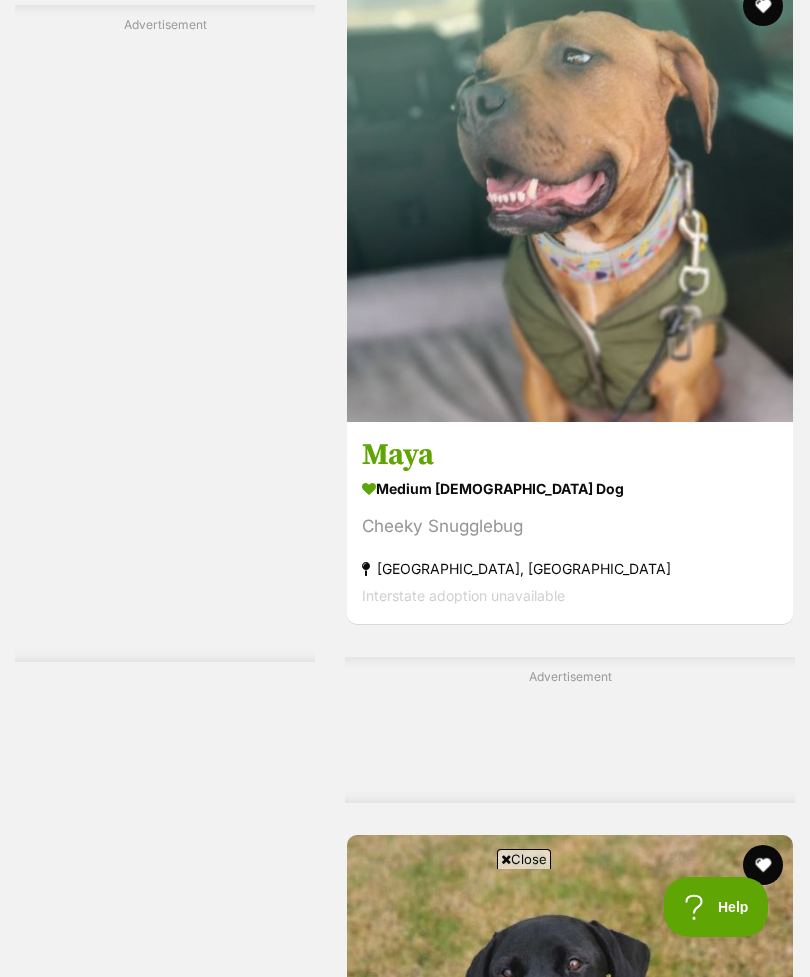 click on "medium female Dog
Cheeky Snugglebug
Ashburton, VIC
Interstate adoption unavailable" at bounding box center (570, 542) 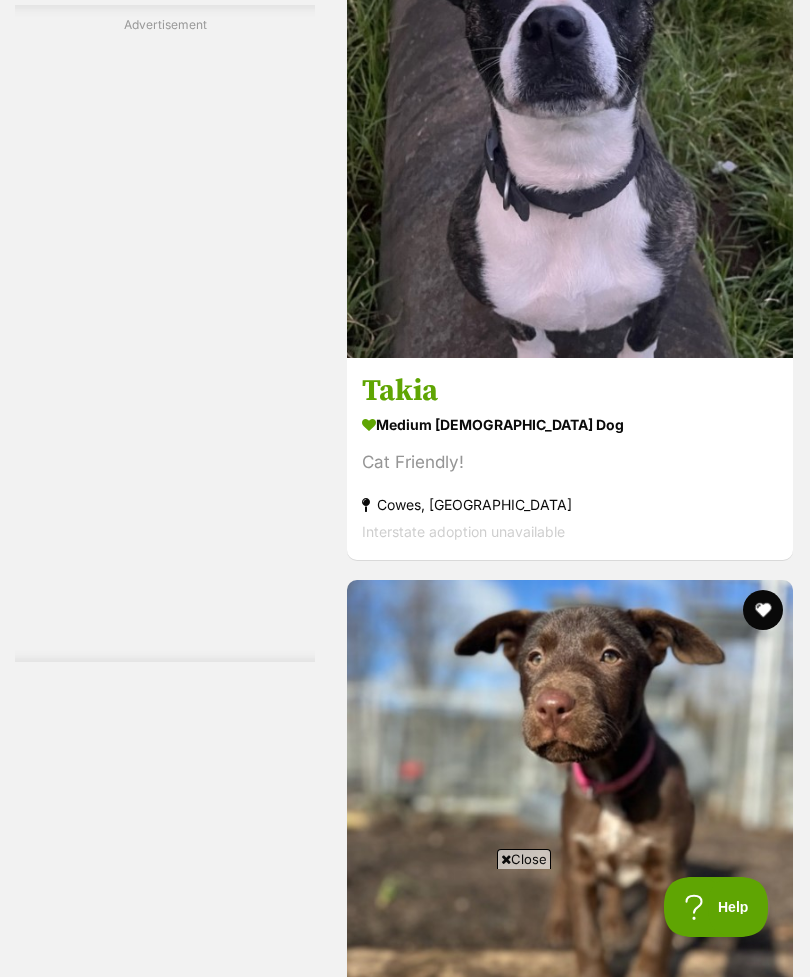 scroll, scrollTop: 0, scrollLeft: 0, axis: both 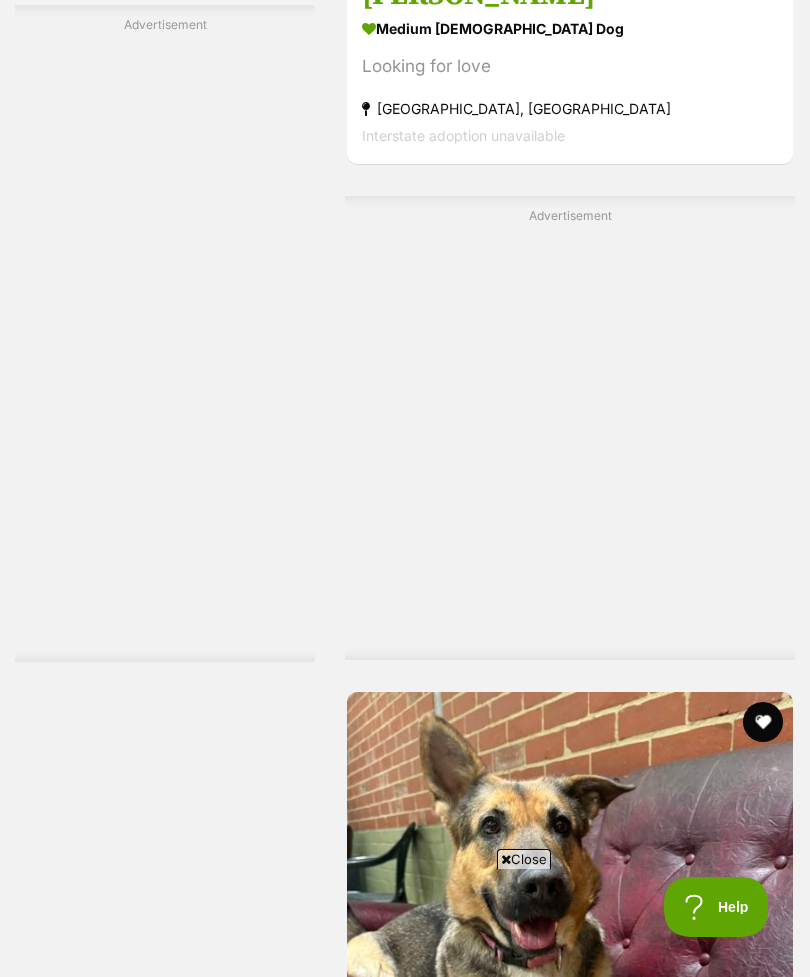 click on "Looking for love" at bounding box center [570, 66] 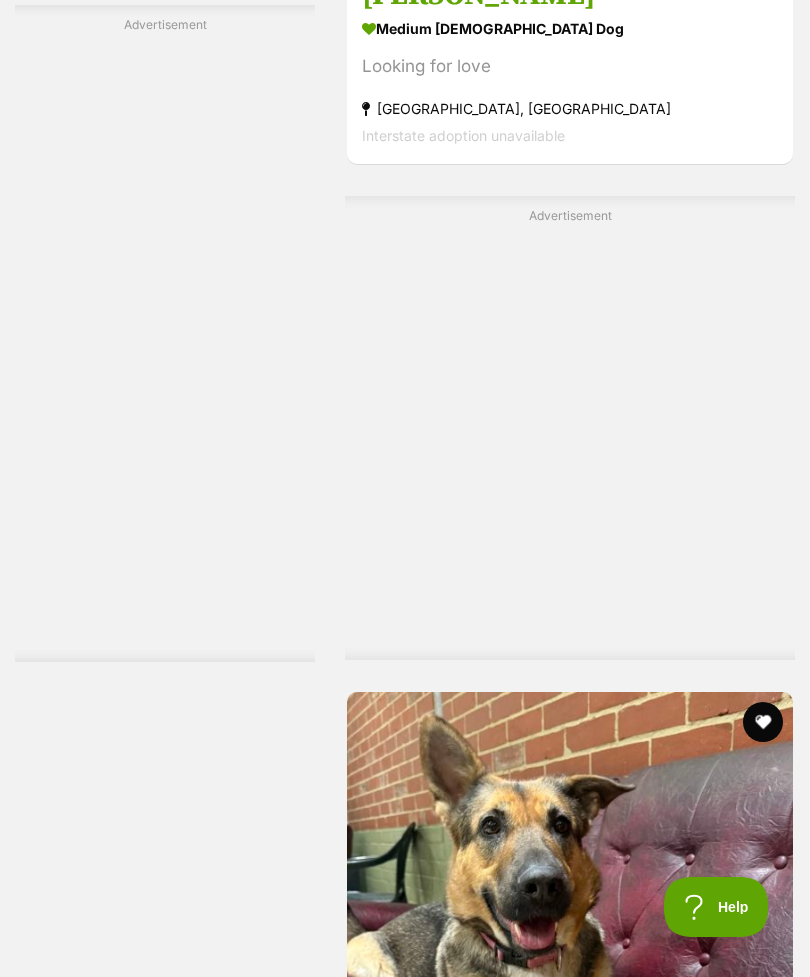 scroll, scrollTop: 0, scrollLeft: 0, axis: both 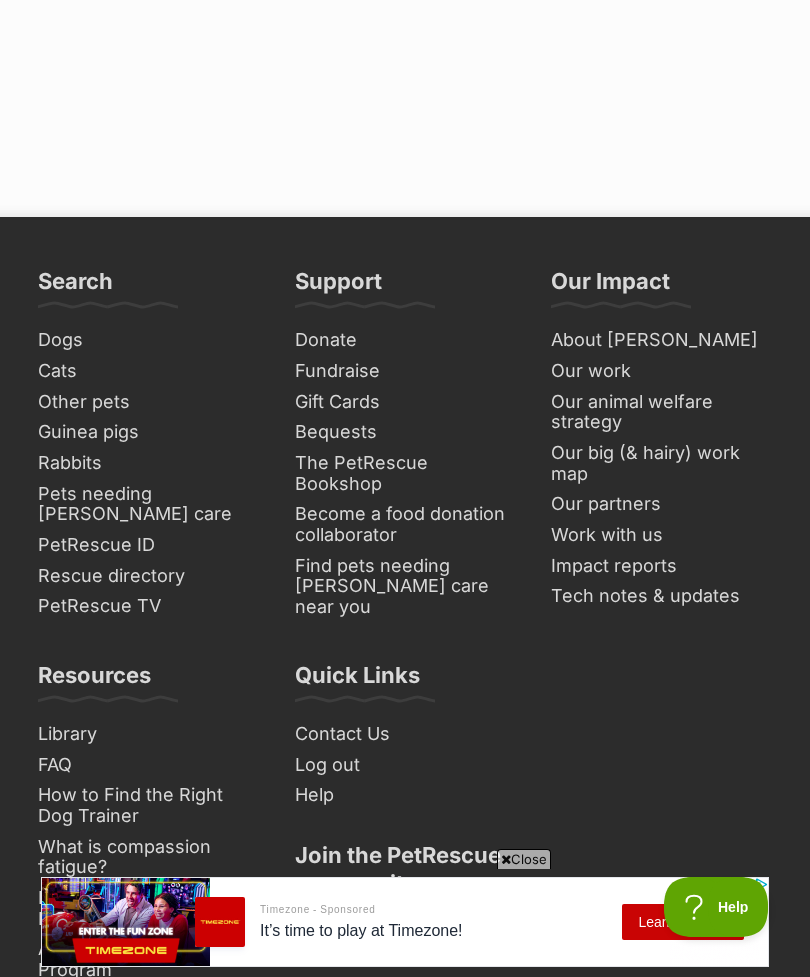 click at bounding box center (674, -211) 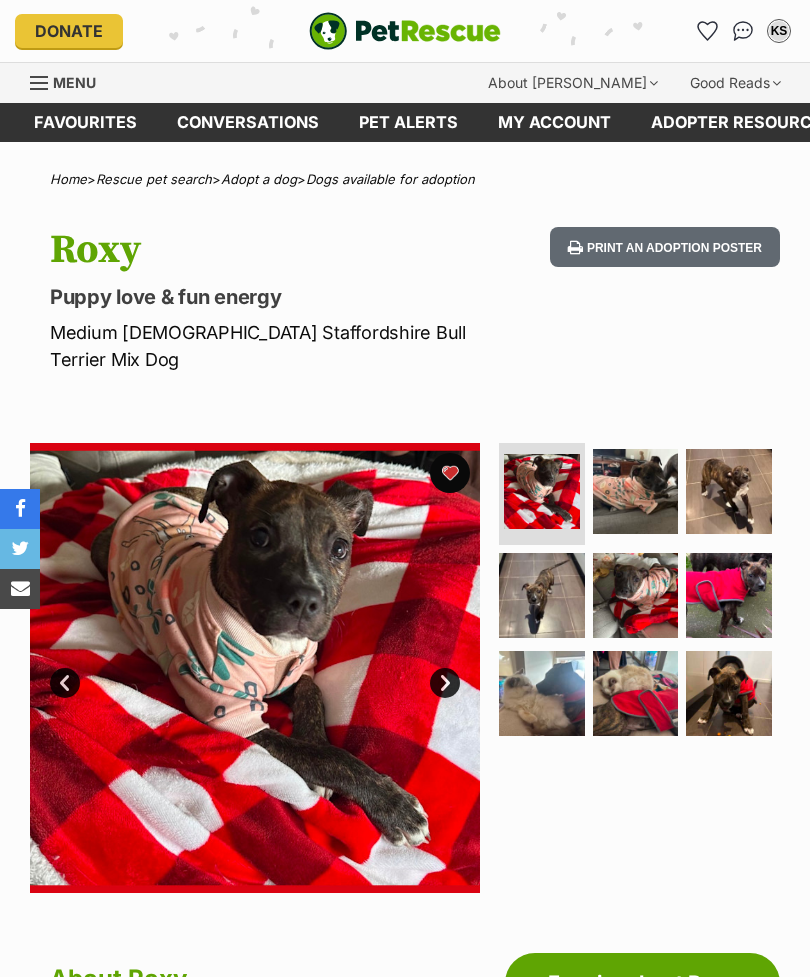 scroll, scrollTop: 0, scrollLeft: 0, axis: both 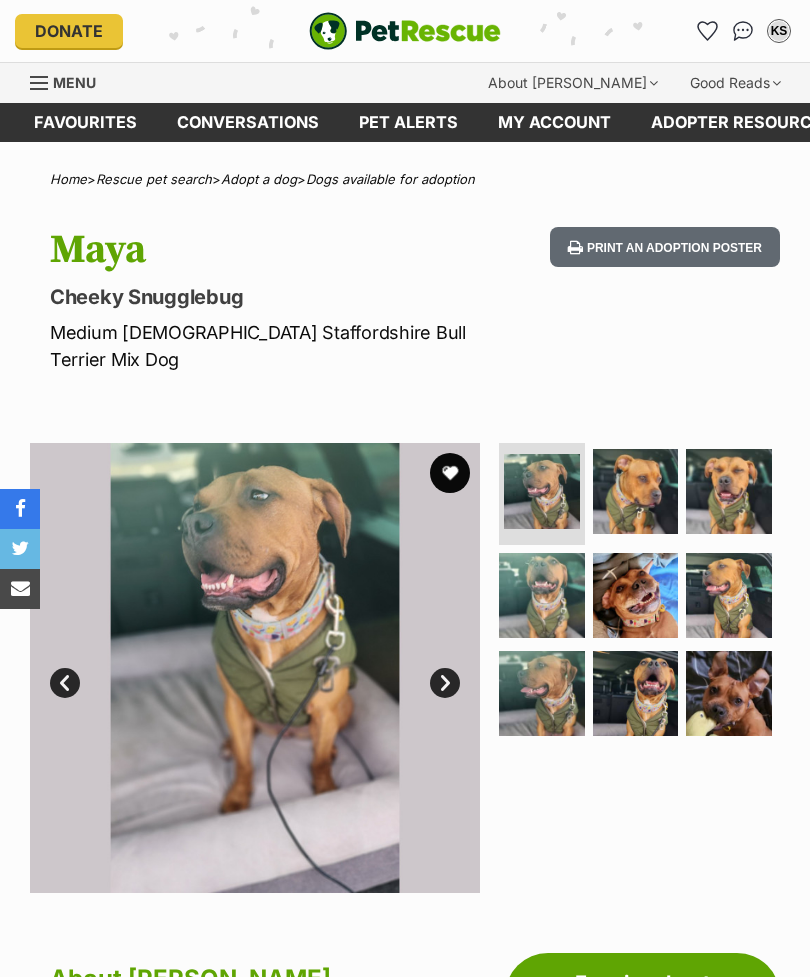 click at bounding box center [636, 492] 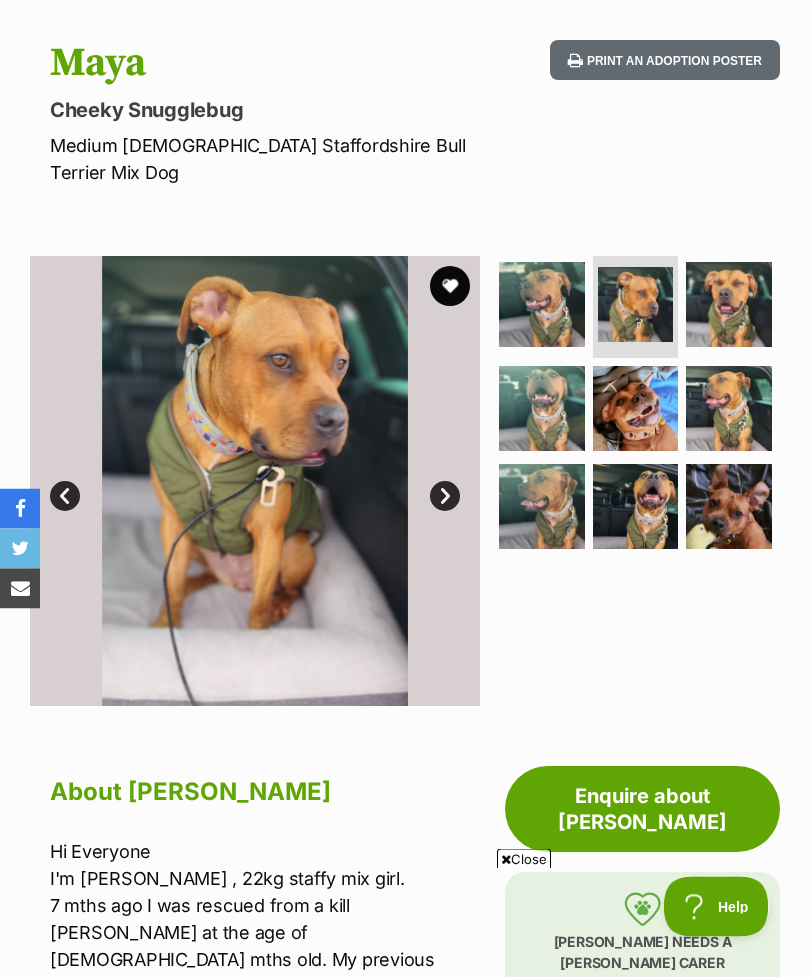 scroll, scrollTop: 154, scrollLeft: 0, axis: vertical 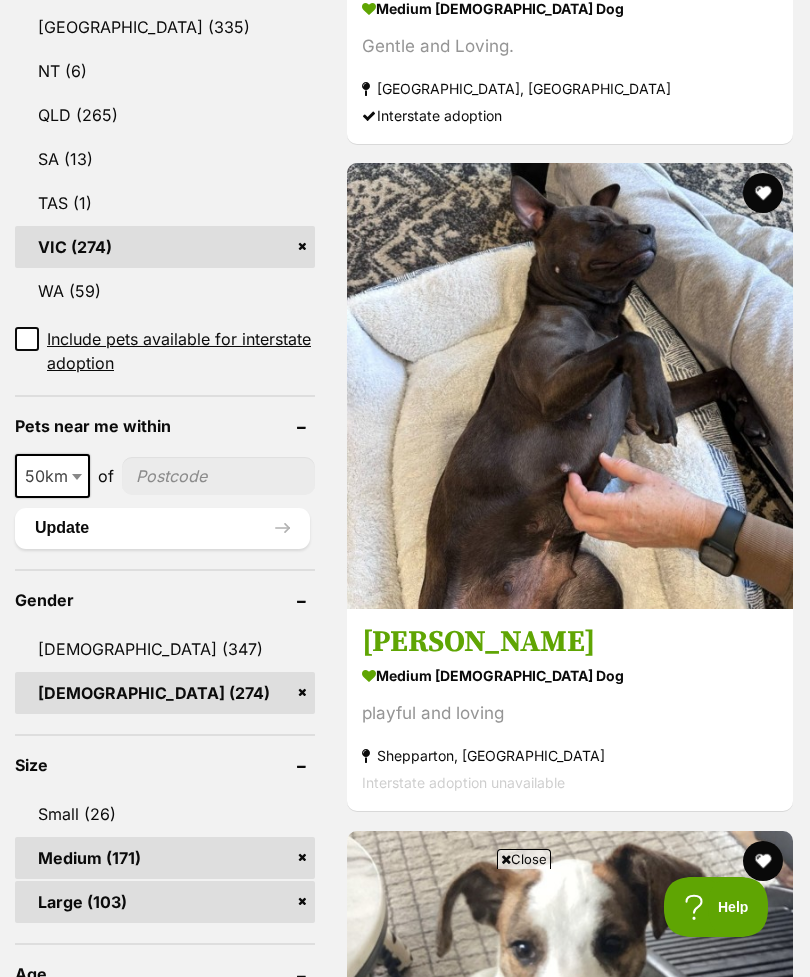 click on "medium female Dog
playful and loving
Shepparton, VIC
Interstate adoption unavailable" at bounding box center [570, 729] 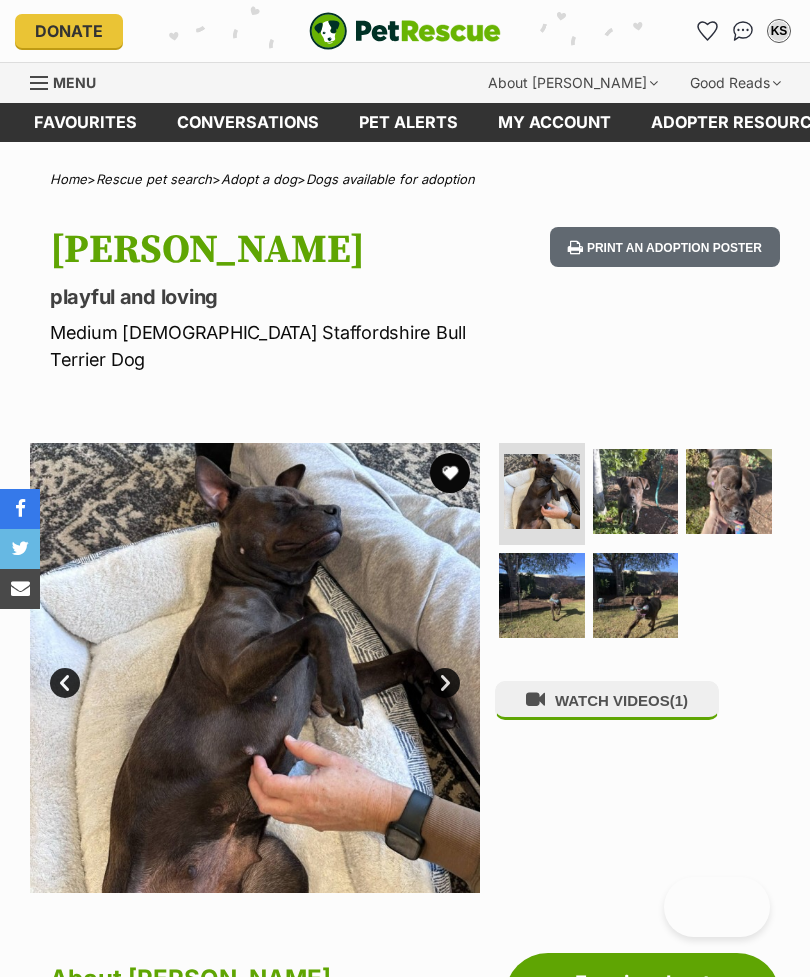 scroll, scrollTop: 0, scrollLeft: 0, axis: both 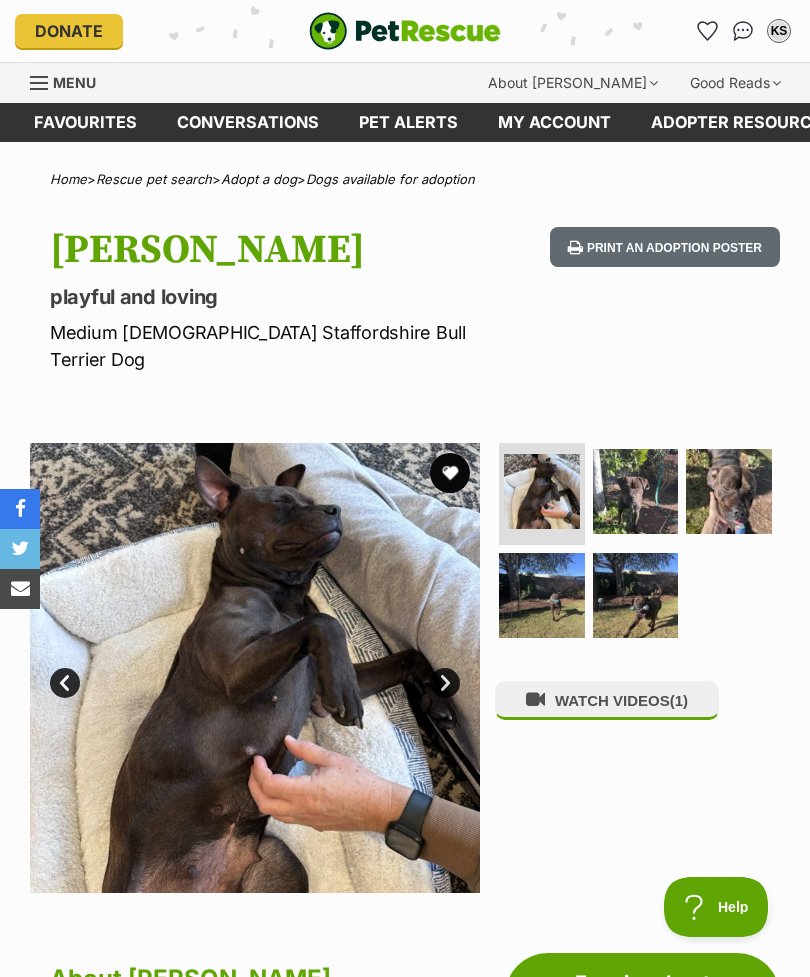 click at bounding box center (729, 492) 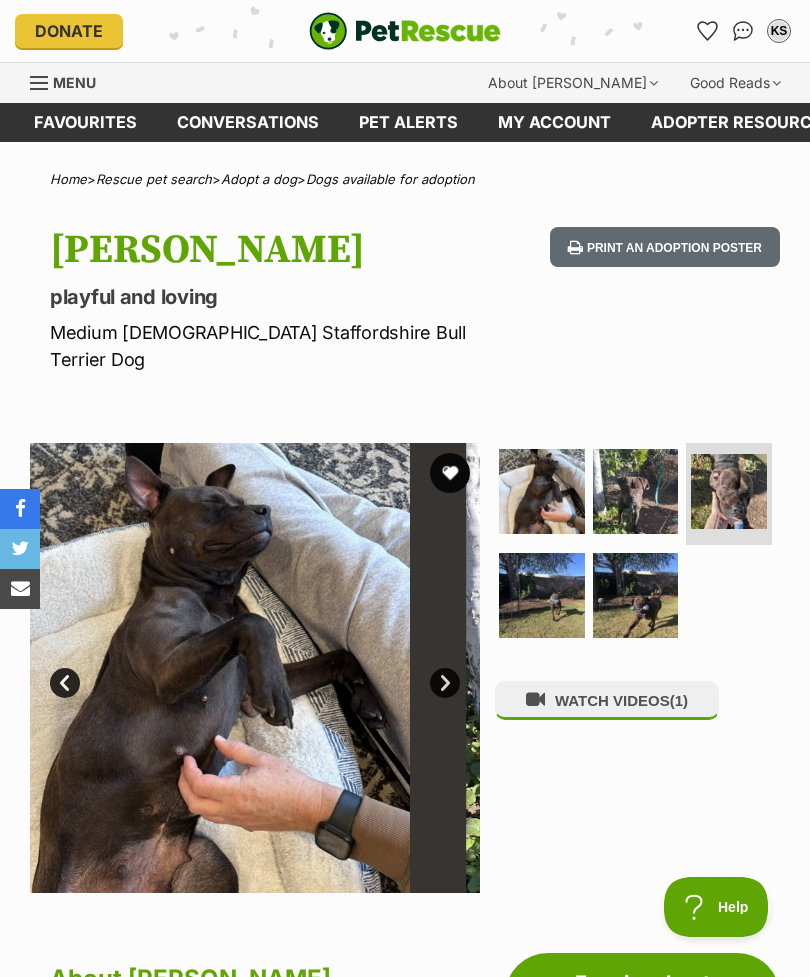 scroll, scrollTop: 0, scrollLeft: 0, axis: both 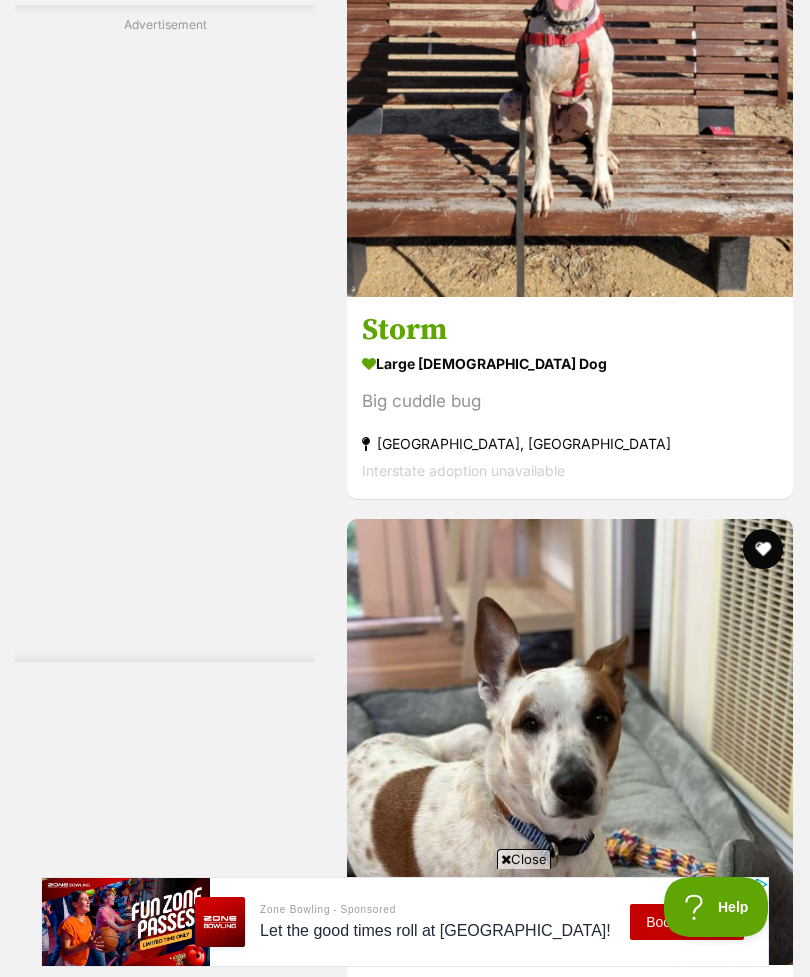 click on "large female Dog
Big cuddle bug
Deer Park, VIC
Interstate adoption unavailable" at bounding box center [570, 417] 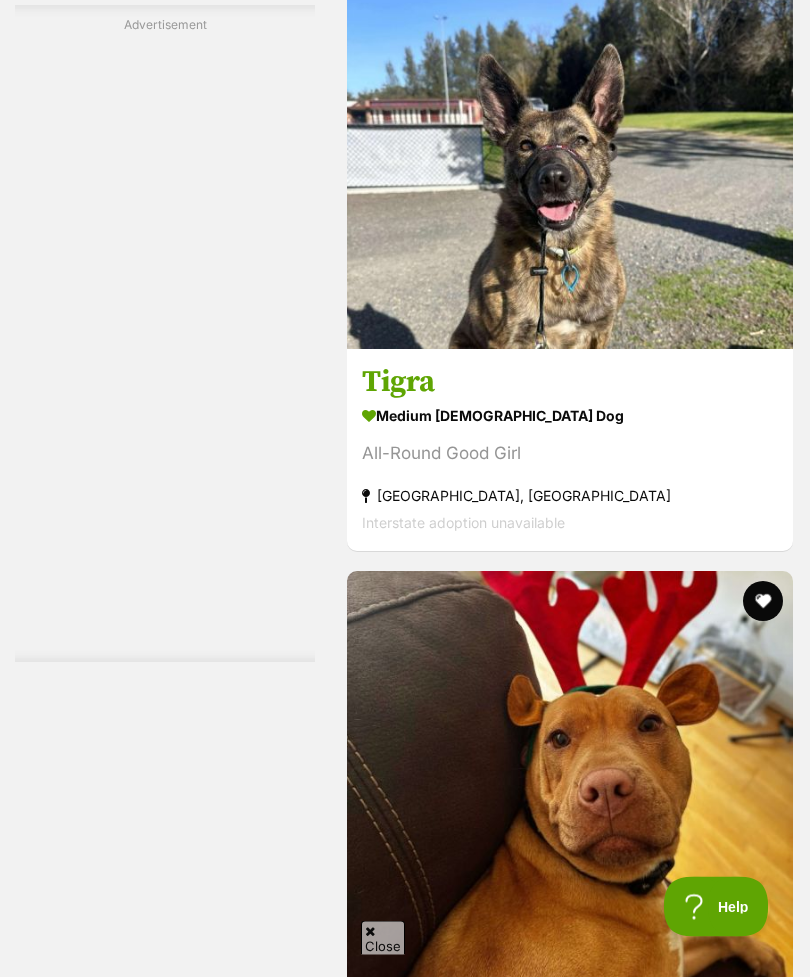 scroll, scrollTop: 0, scrollLeft: 0, axis: both 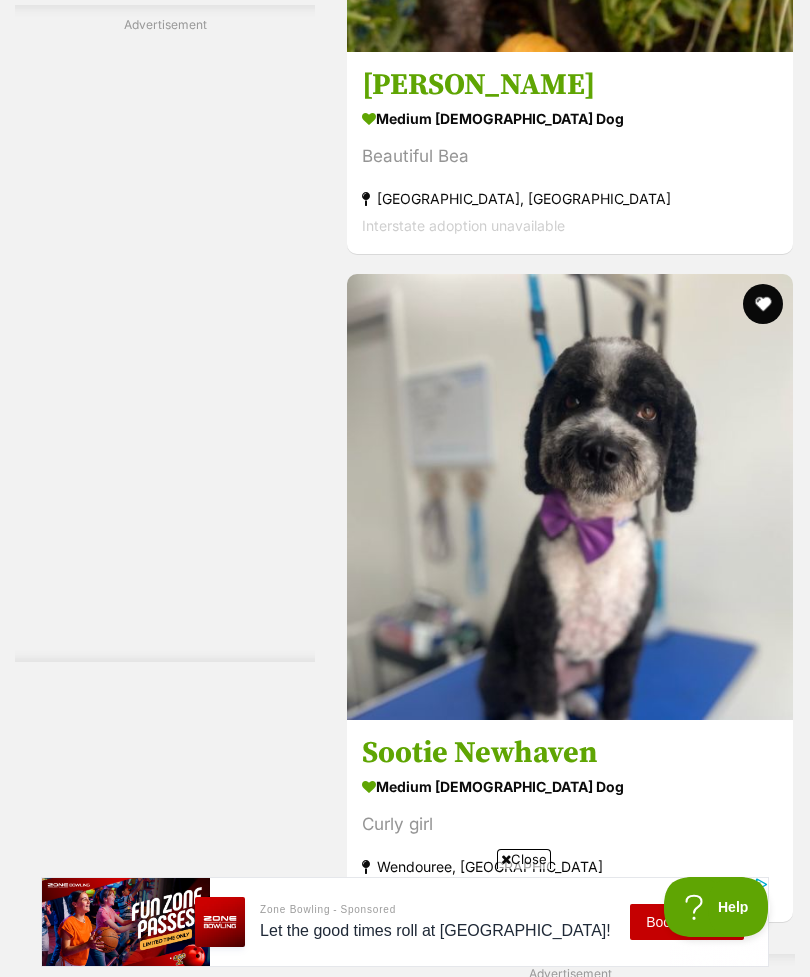 click on "medium [DEMOGRAPHIC_DATA] Dog" at bounding box center [570, 119] 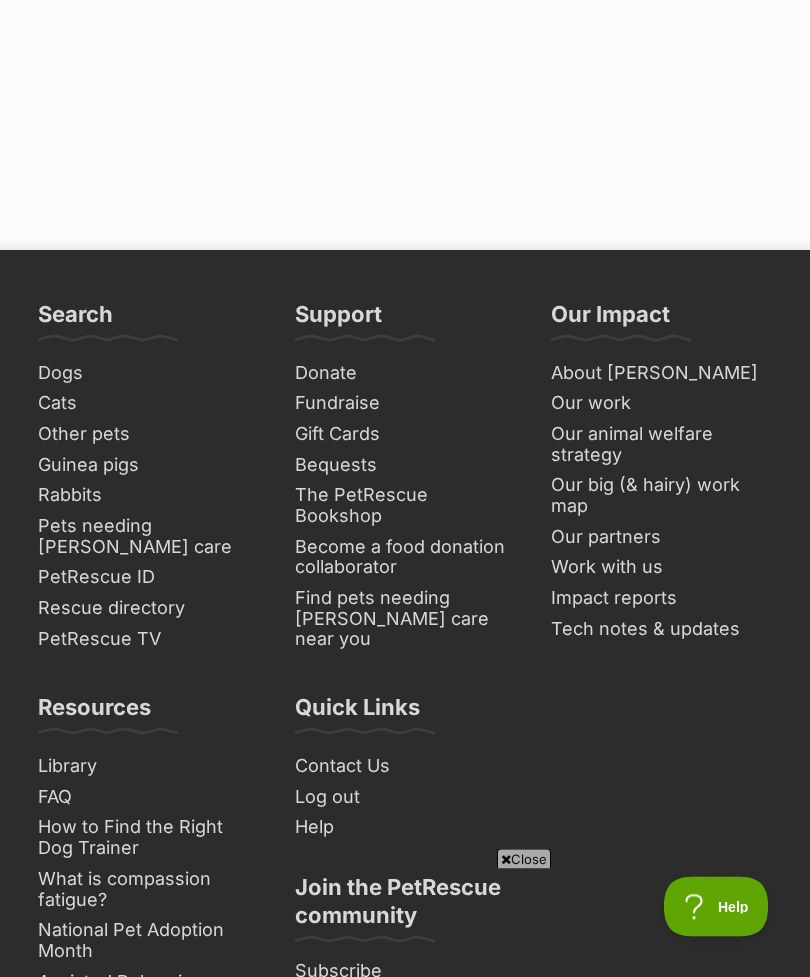 scroll, scrollTop: 15689, scrollLeft: 0, axis: vertical 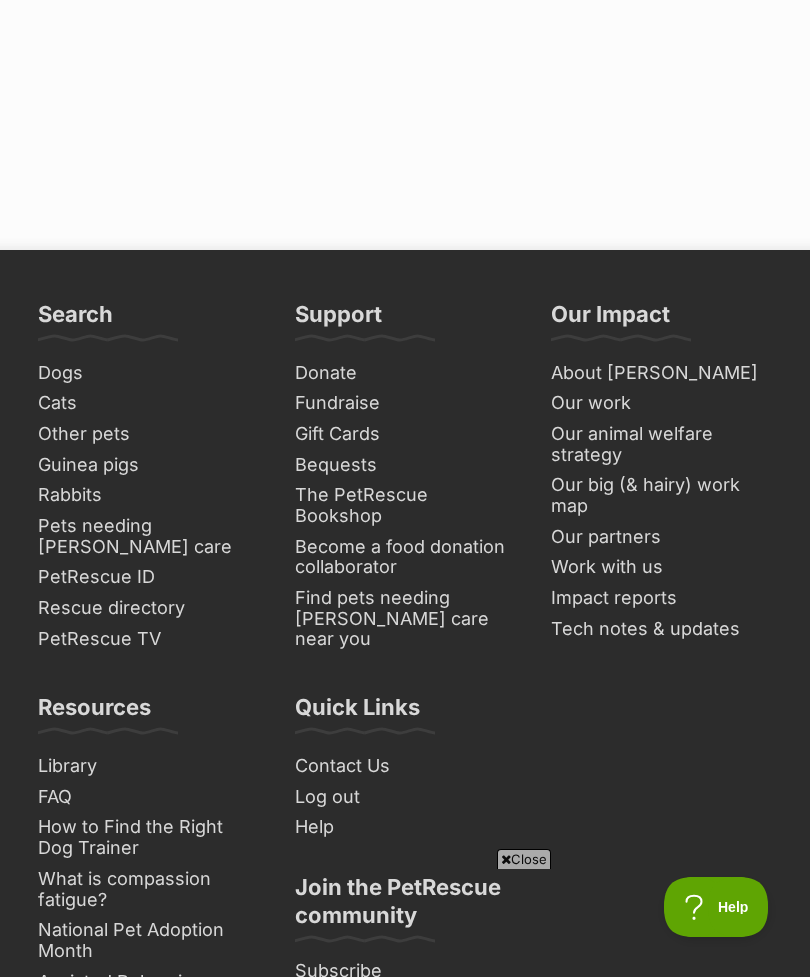 click at bounding box center [674, -179] 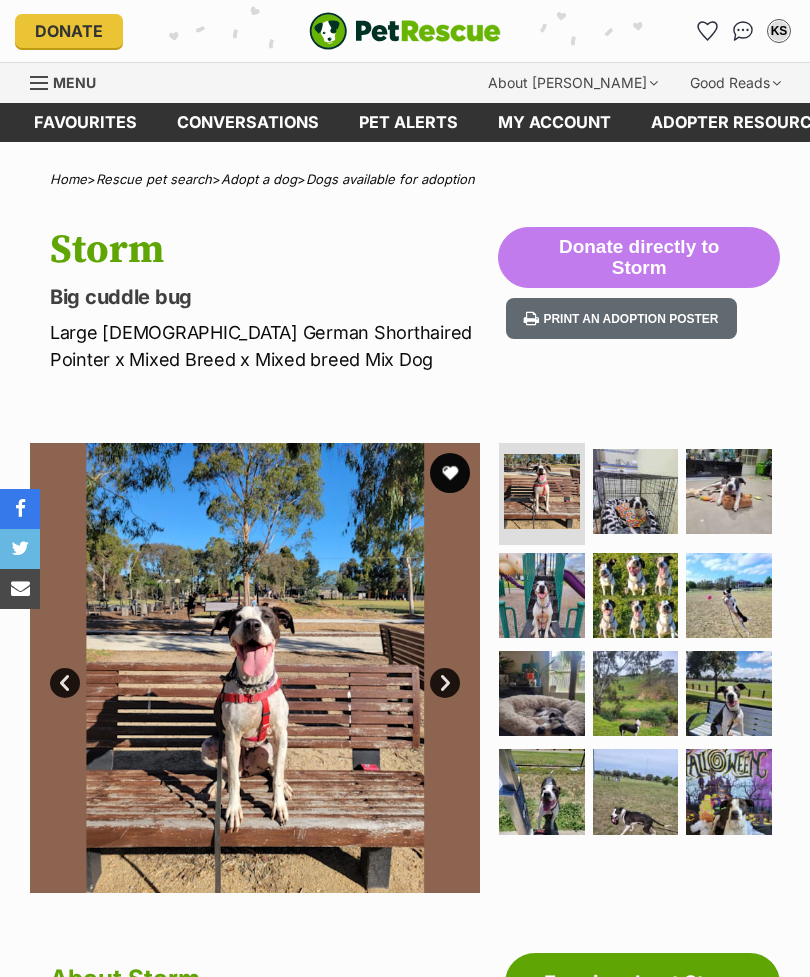 scroll, scrollTop: 0, scrollLeft: 0, axis: both 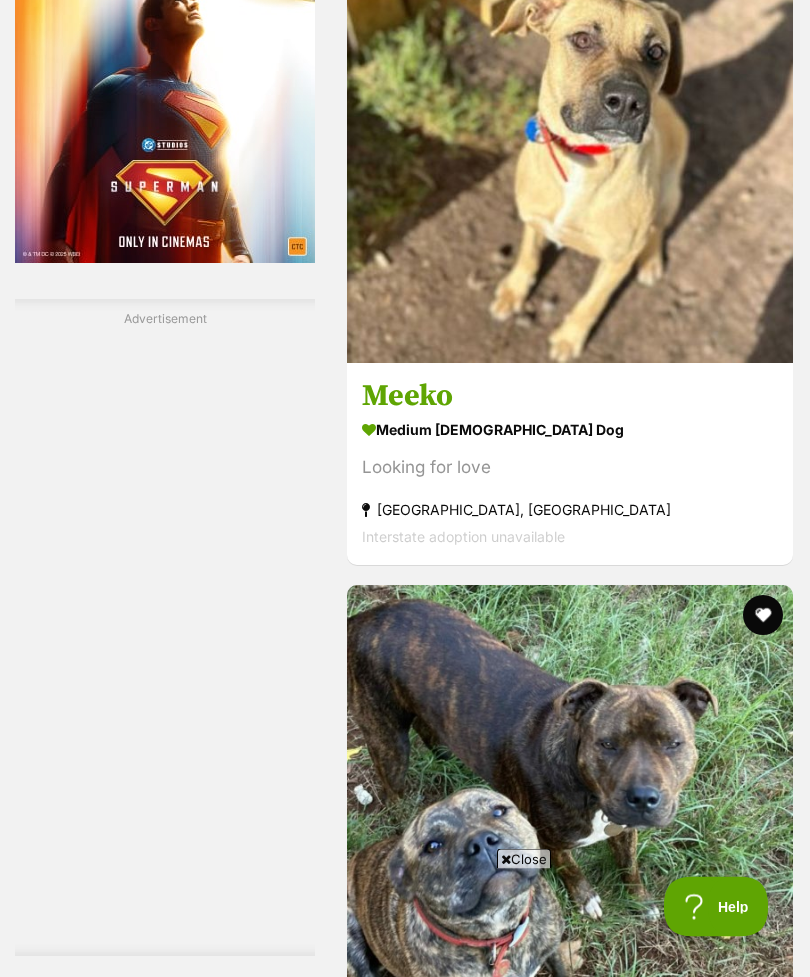 click on "Looking for love" at bounding box center [570, 469] 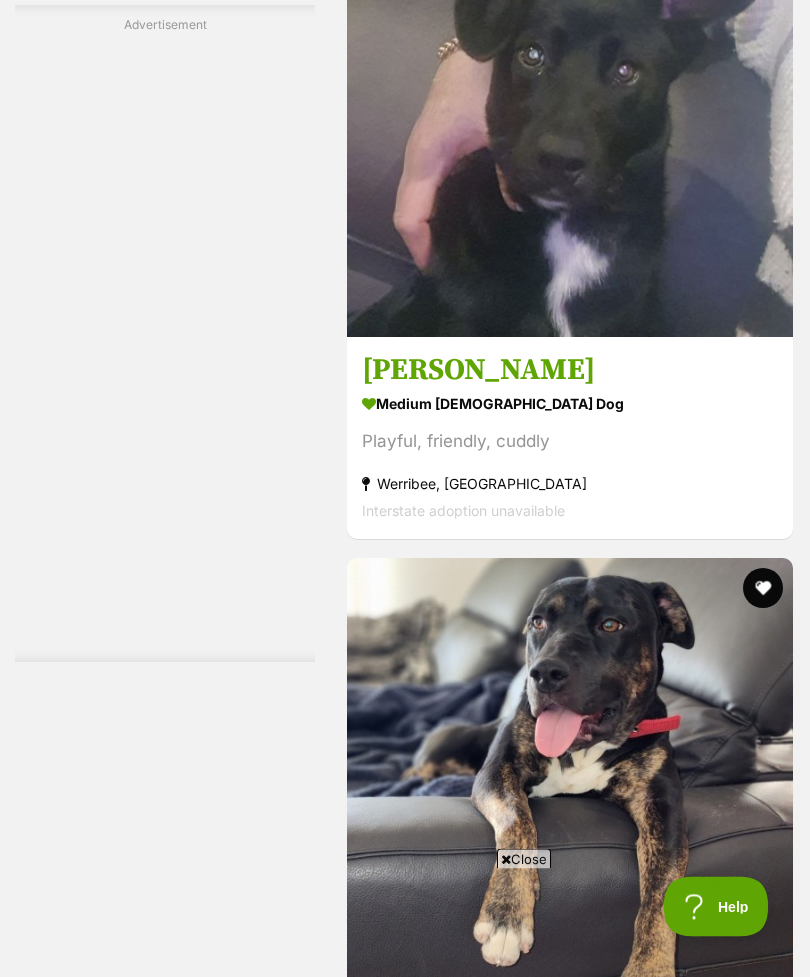 scroll, scrollTop: 6662, scrollLeft: 0, axis: vertical 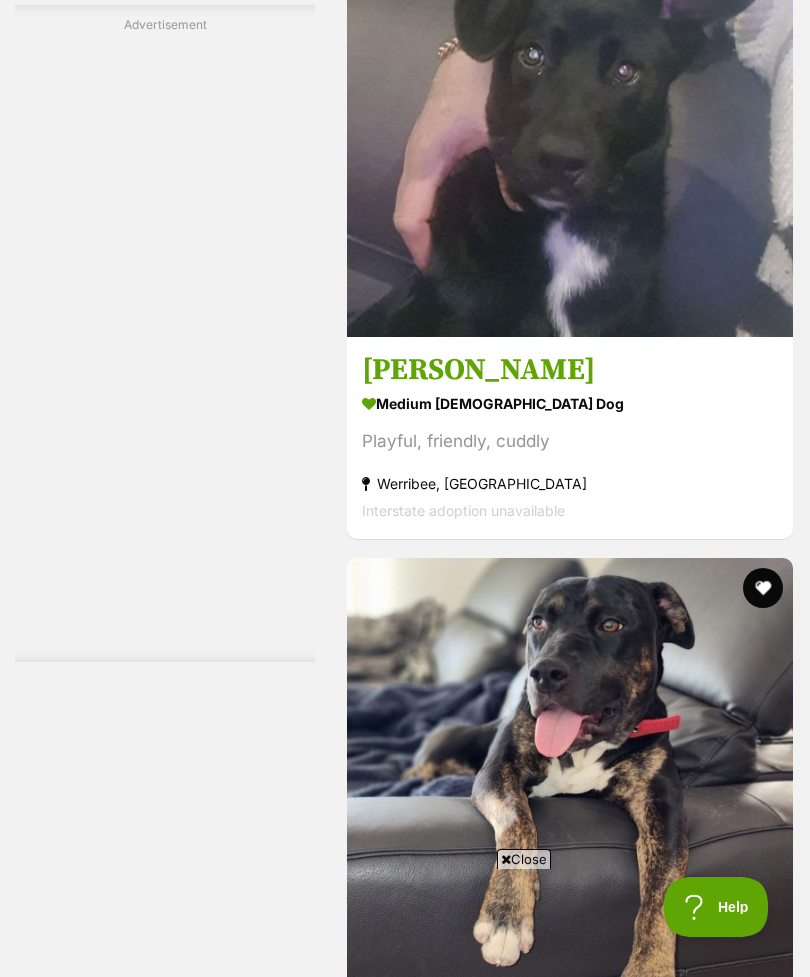 click on "medium female Dog" at bounding box center [570, 403] 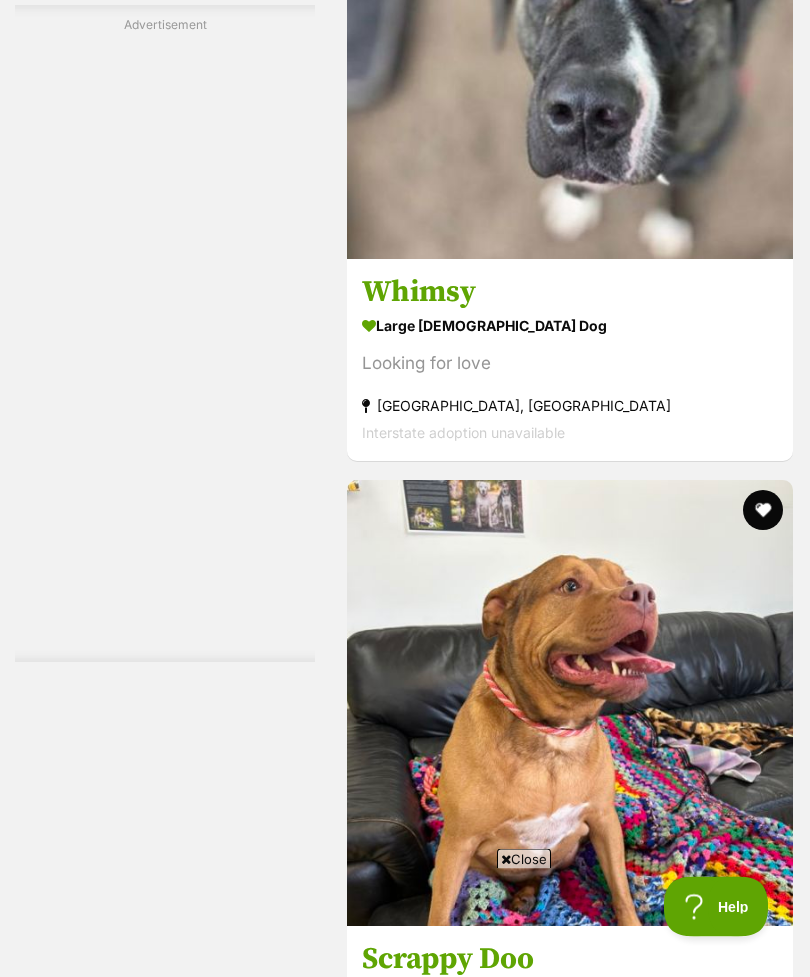 scroll, scrollTop: 8075, scrollLeft: 0, axis: vertical 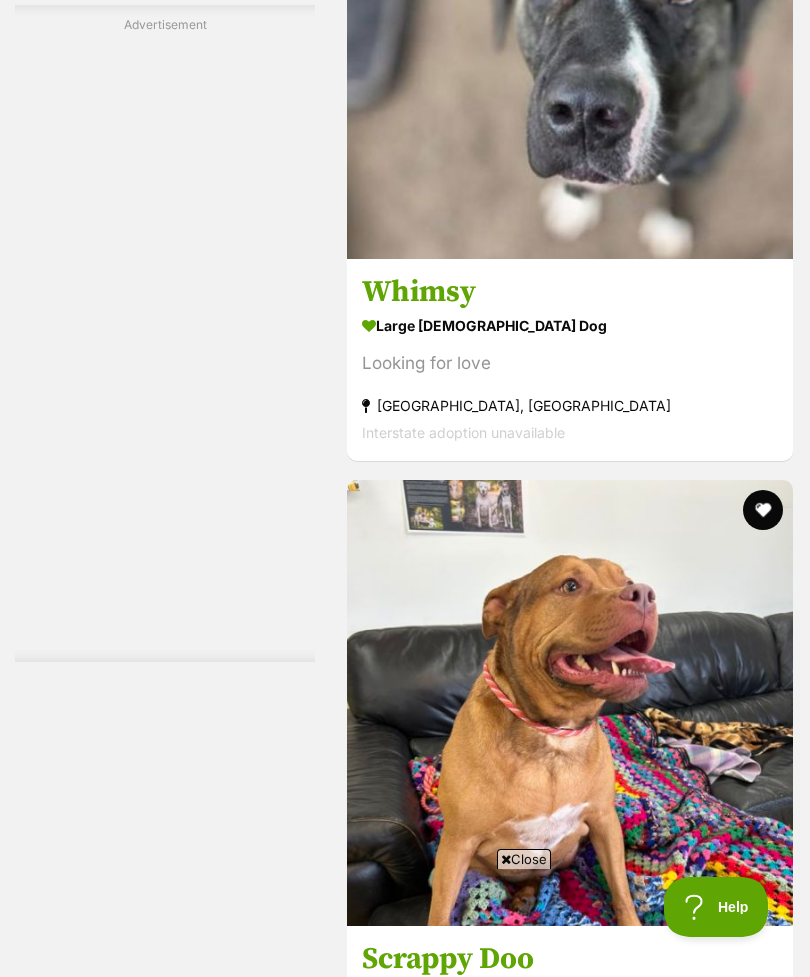 click on "Looking for love" at bounding box center (570, 363) 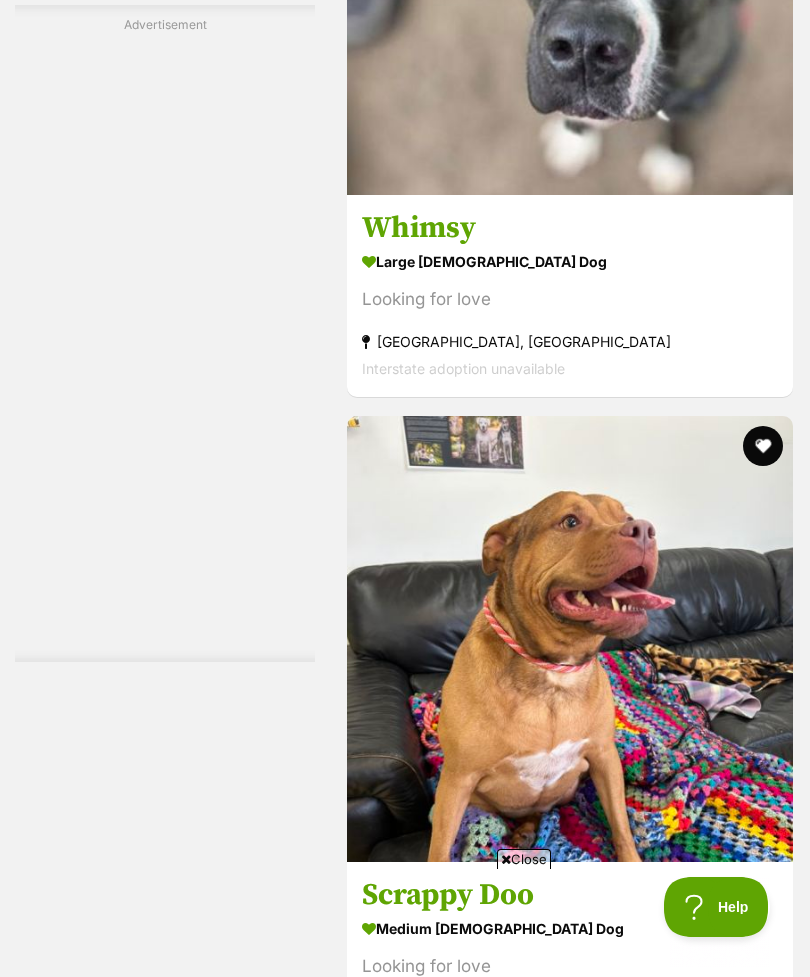 scroll, scrollTop: 0, scrollLeft: 0, axis: both 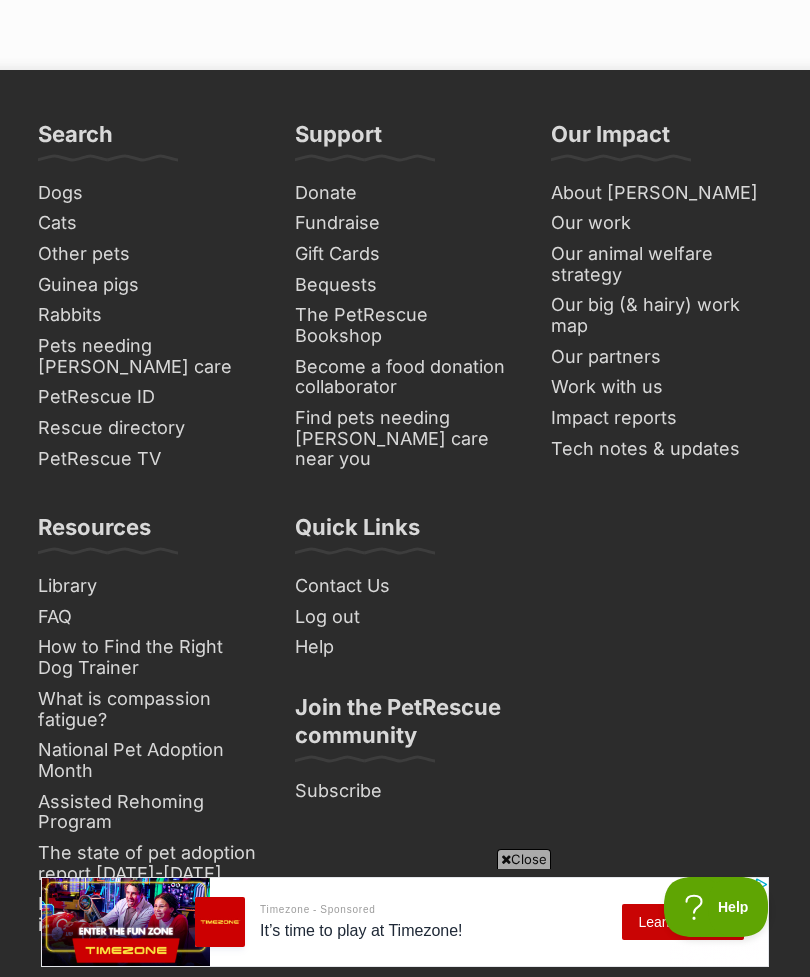 click at bounding box center (674, -359) 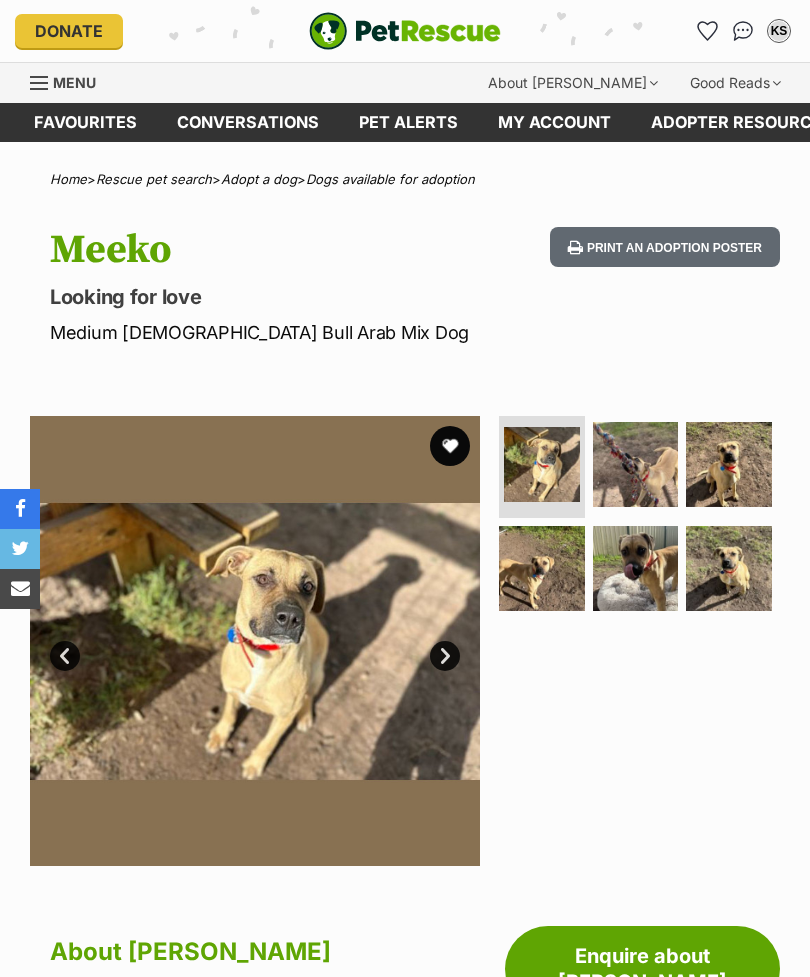 scroll, scrollTop: 0, scrollLeft: 0, axis: both 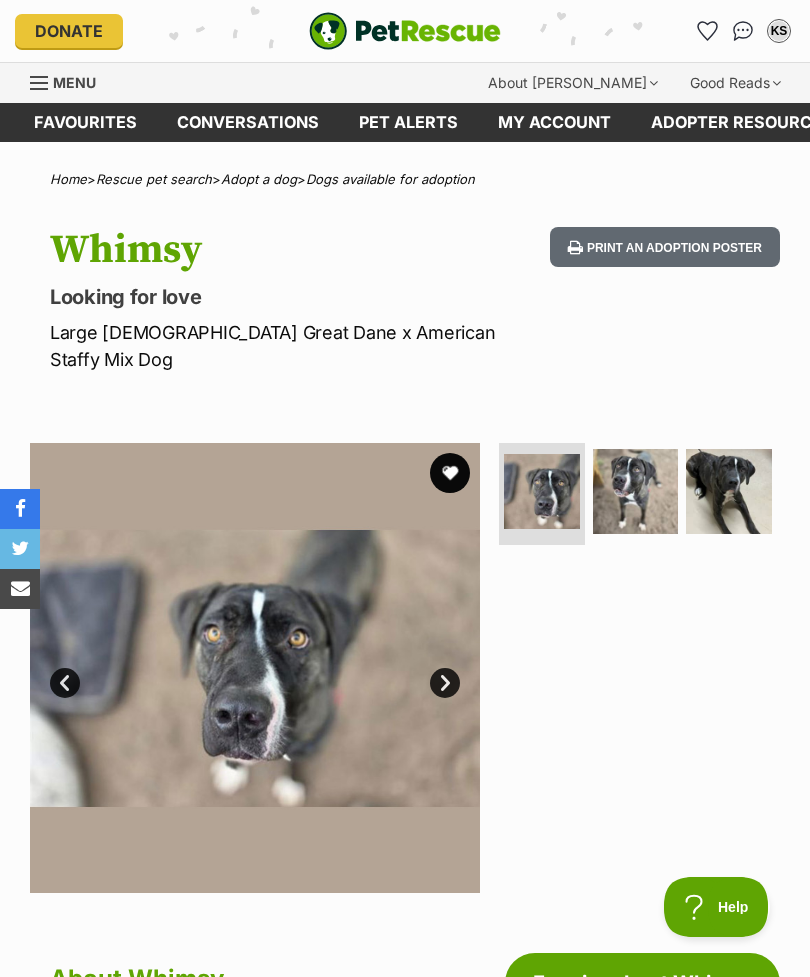 click at bounding box center [636, 492] 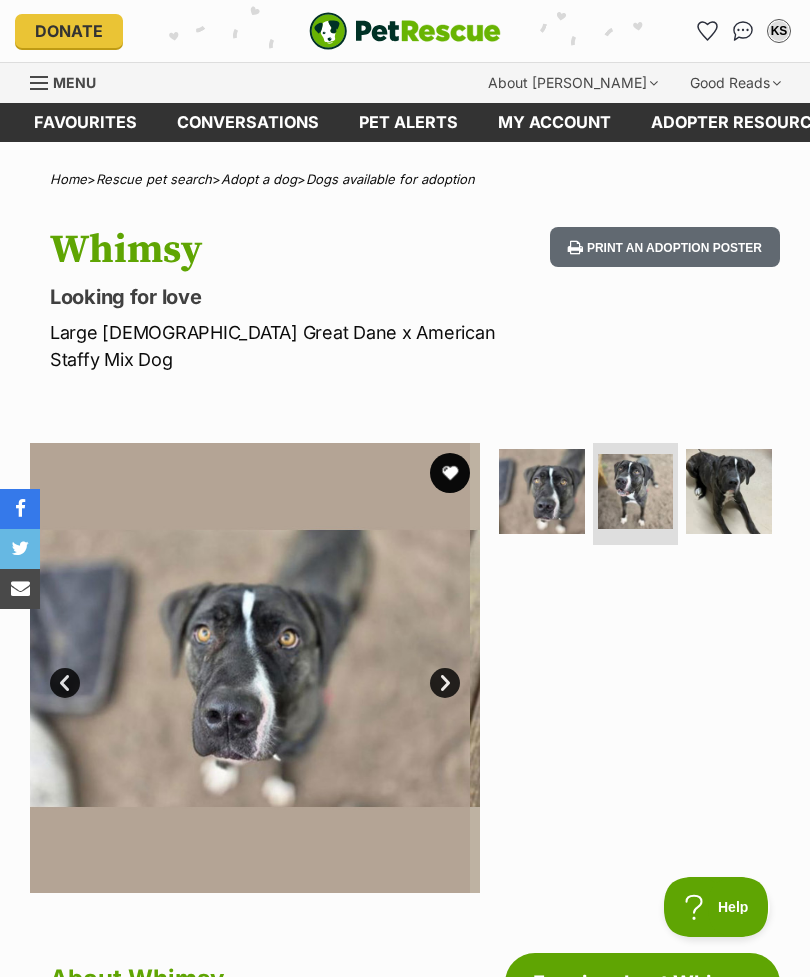 scroll, scrollTop: 0, scrollLeft: 0, axis: both 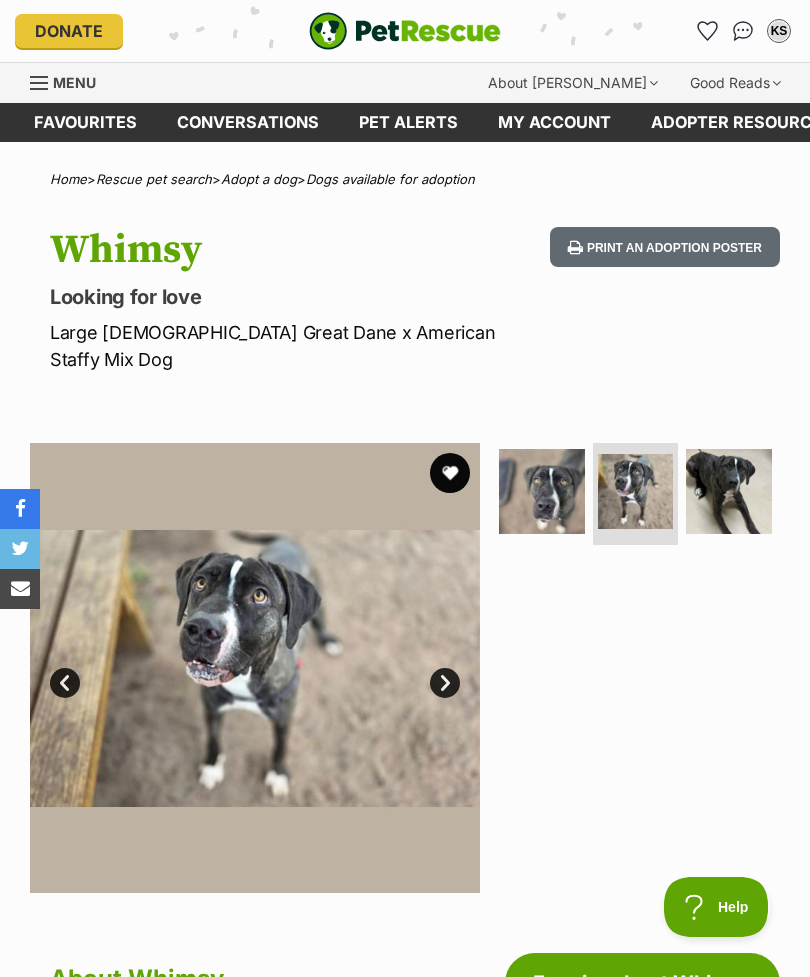 click at bounding box center (729, 492) 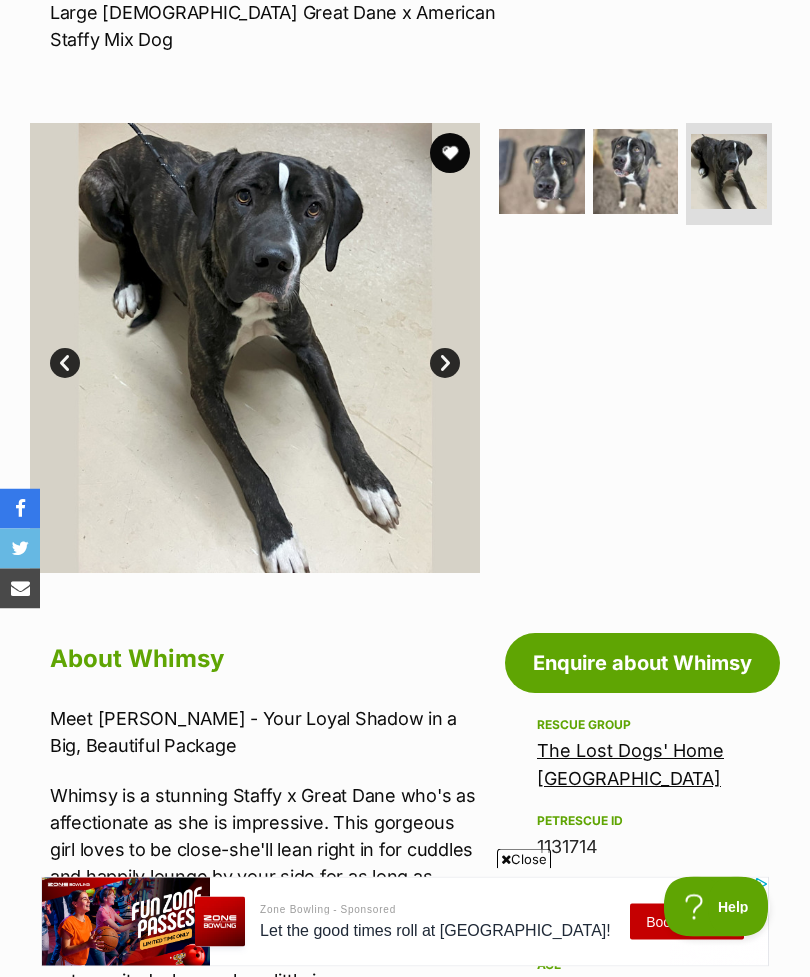 scroll, scrollTop: 239, scrollLeft: 0, axis: vertical 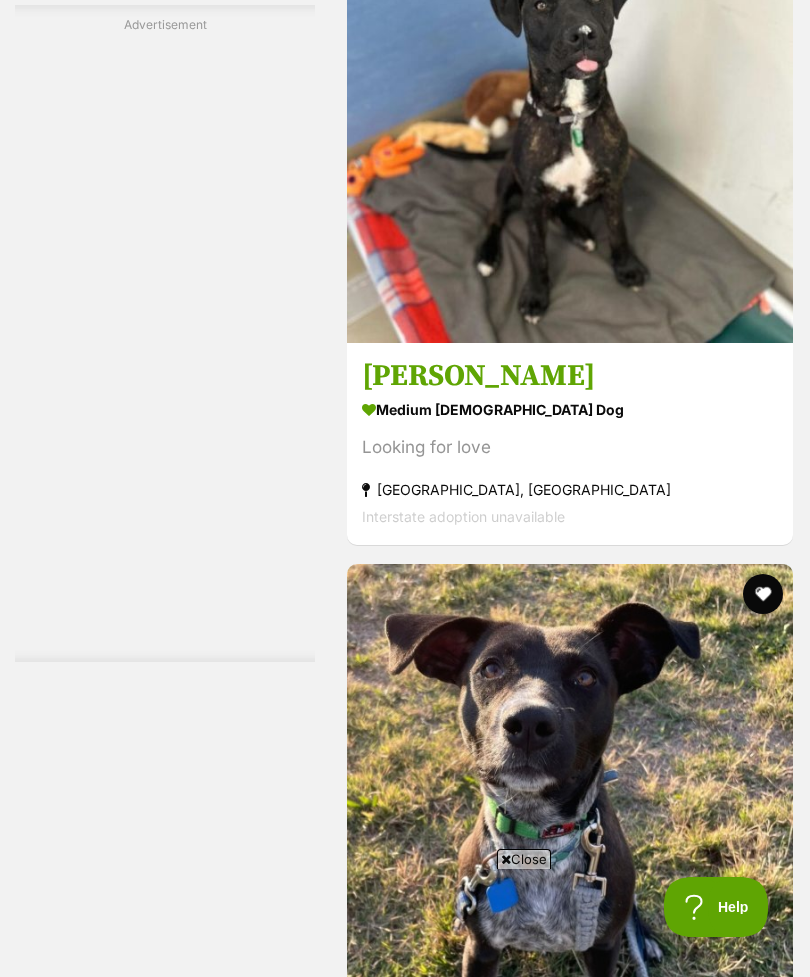 click on "Looking for love" at bounding box center (570, 447) 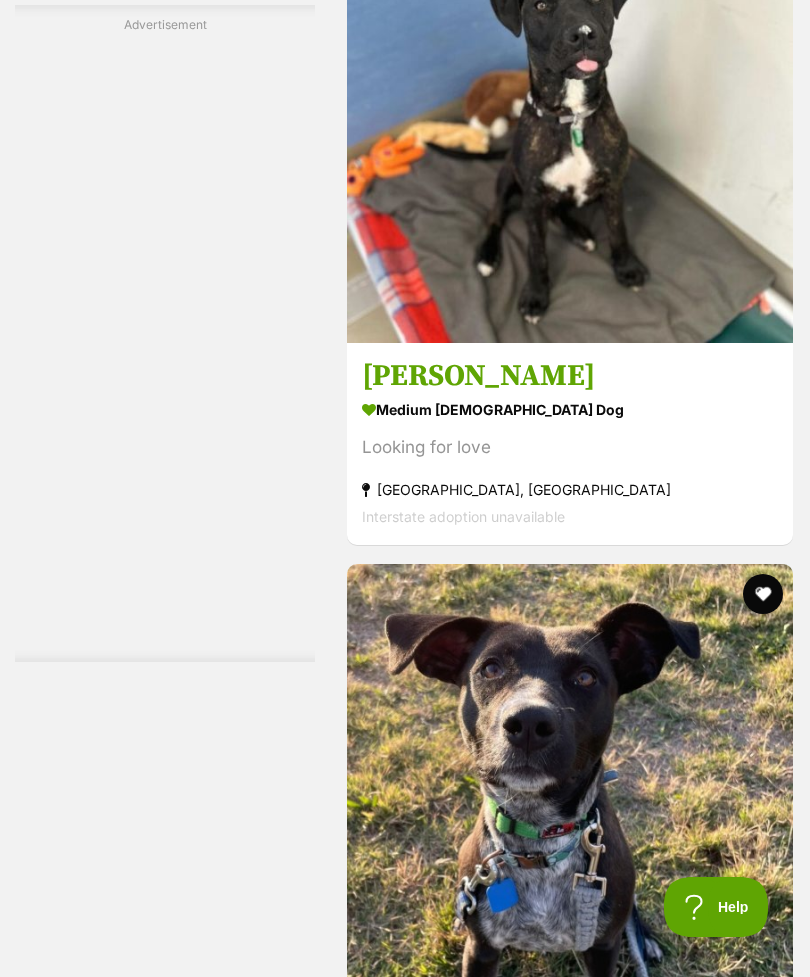 scroll, scrollTop: 5636, scrollLeft: 0, axis: vertical 